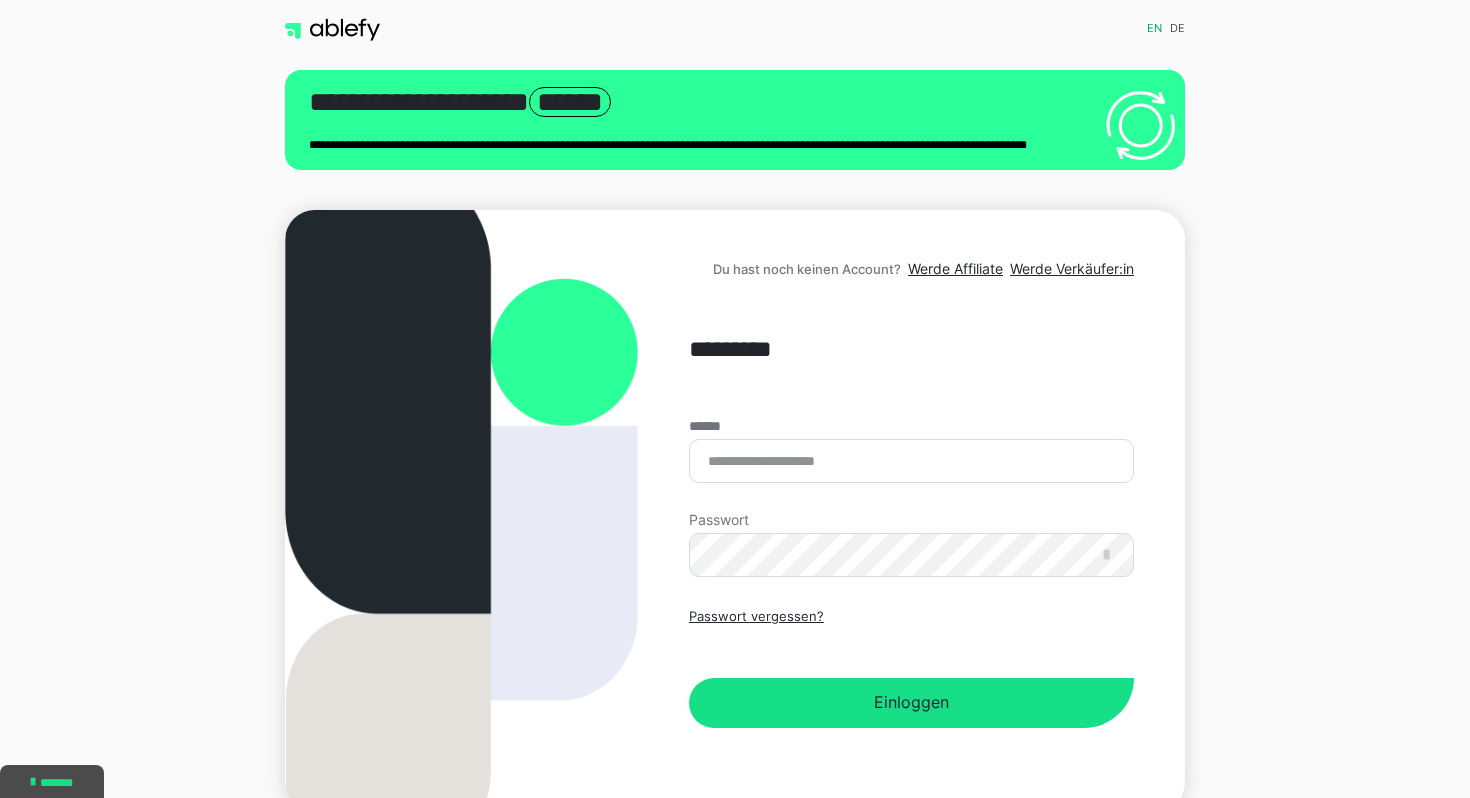 scroll, scrollTop: 0, scrollLeft: 0, axis: both 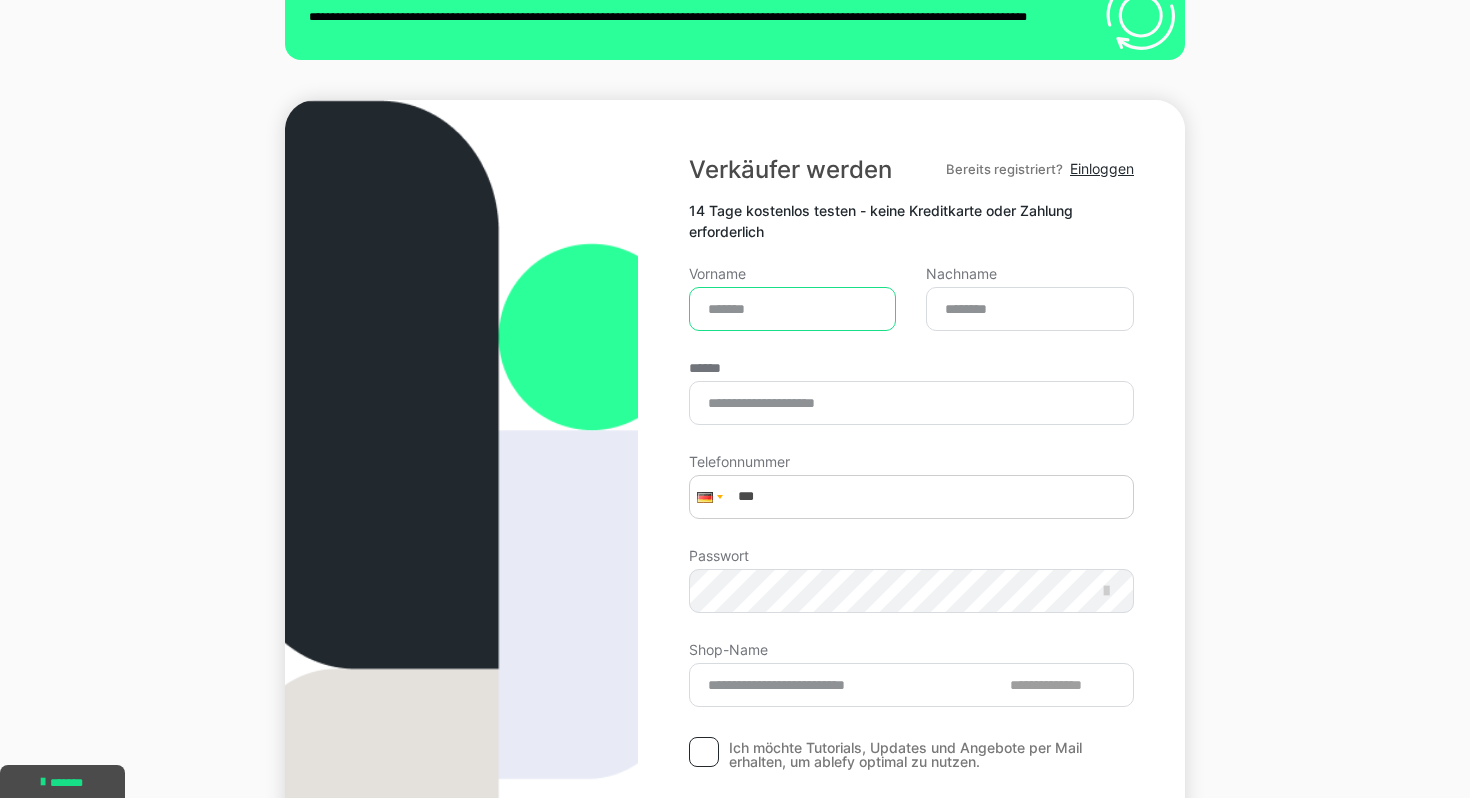 click on "Vorname" at bounding box center [793, 309] 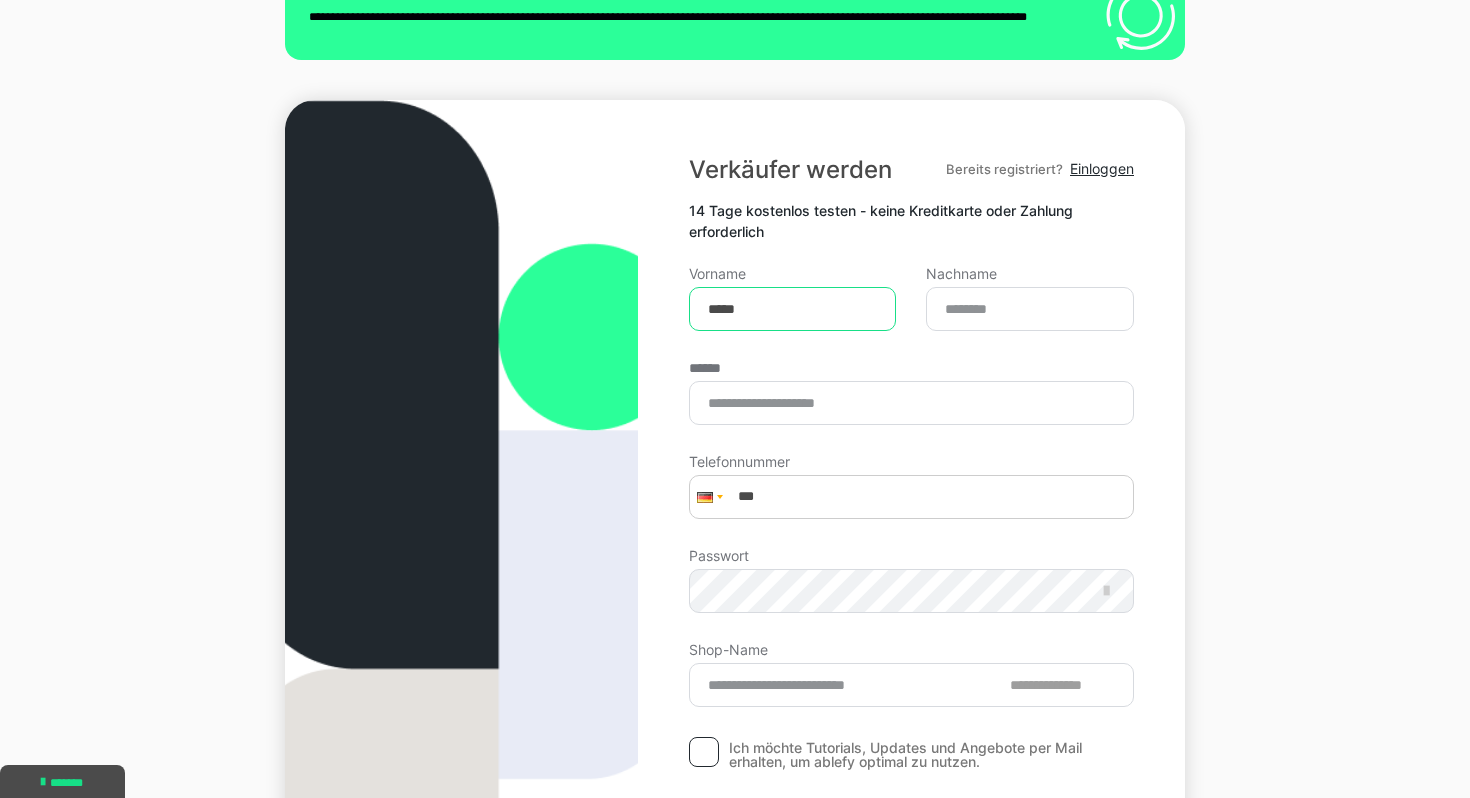 type on "*****" 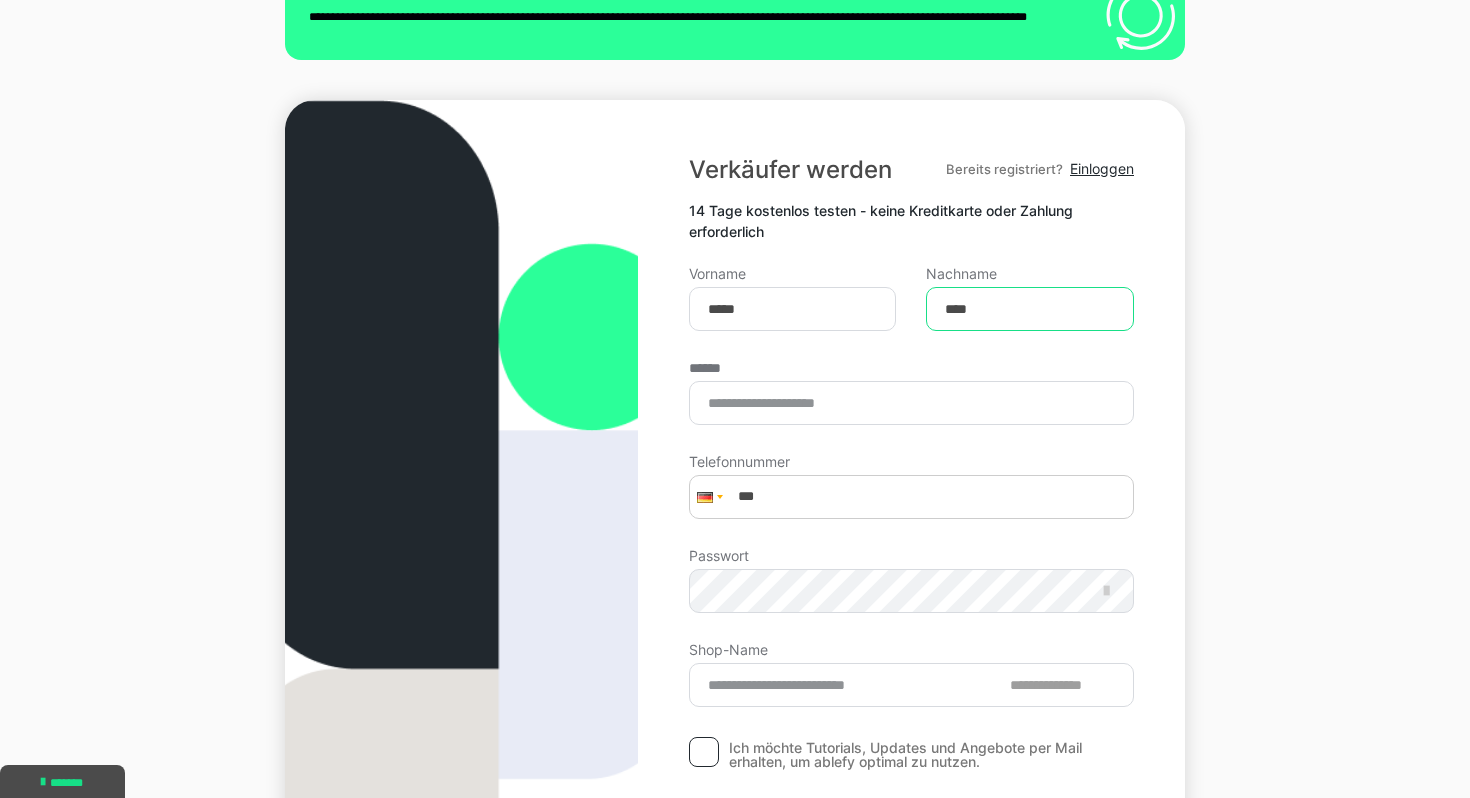 type on "****" 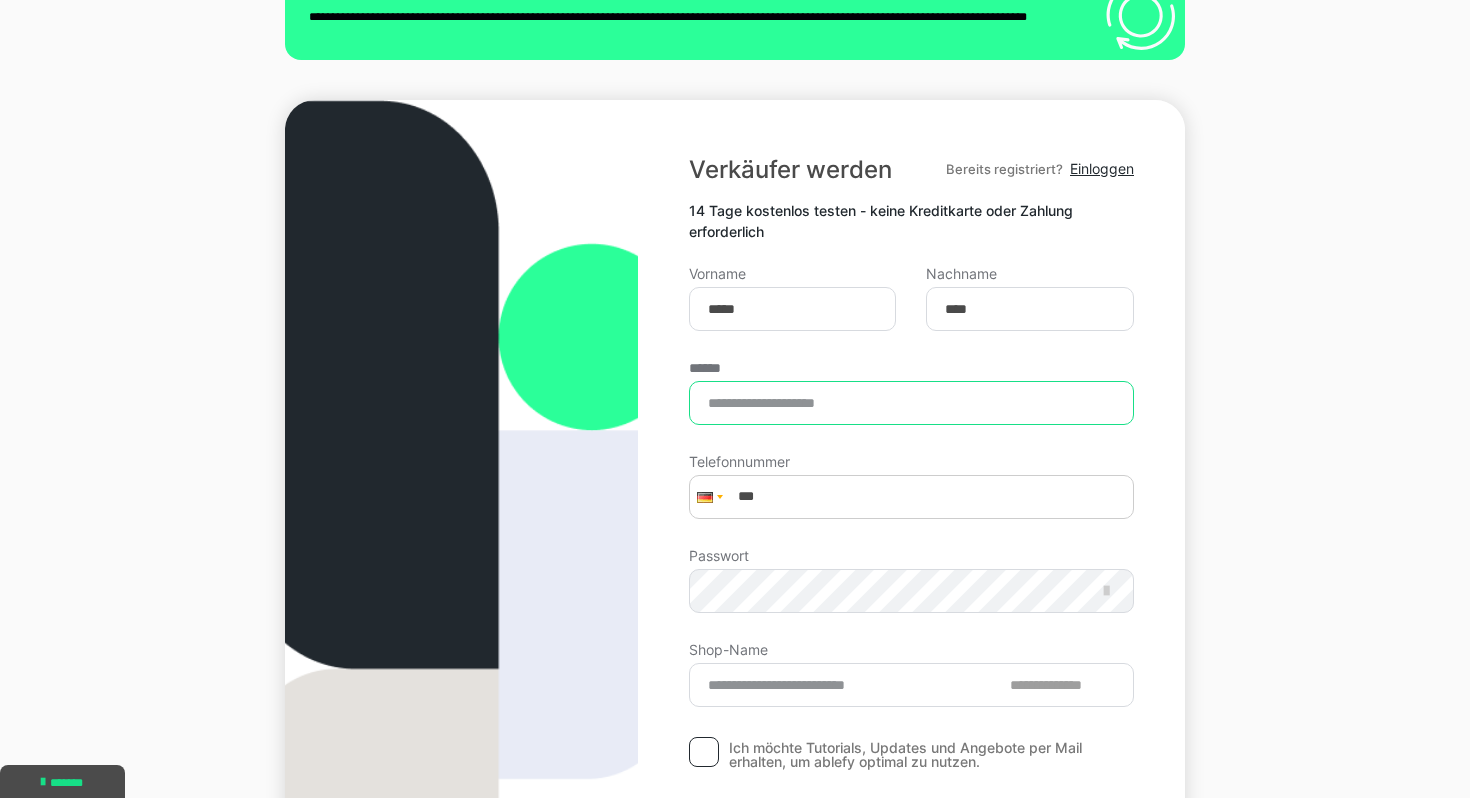 type on "**********" 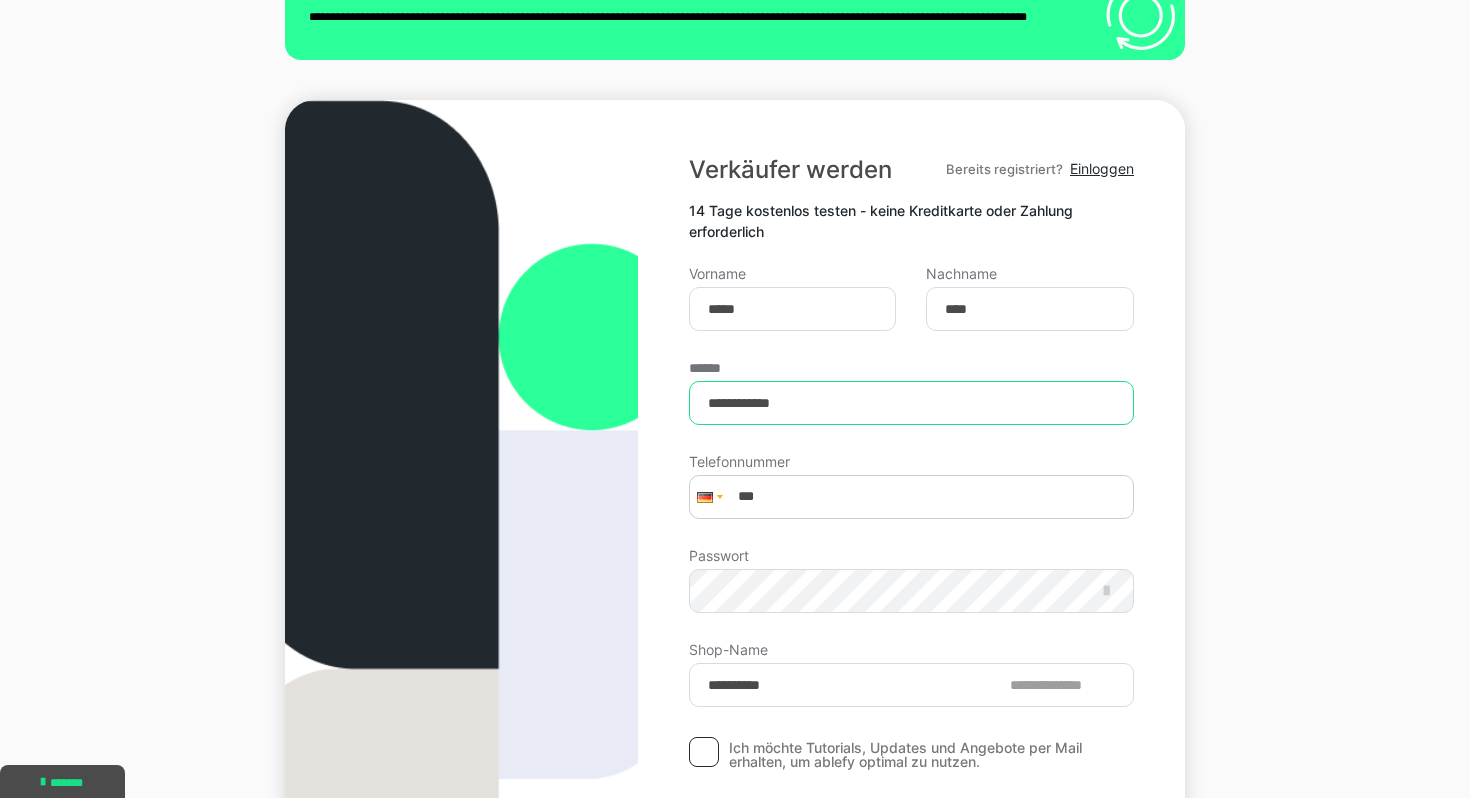 type on "**********" 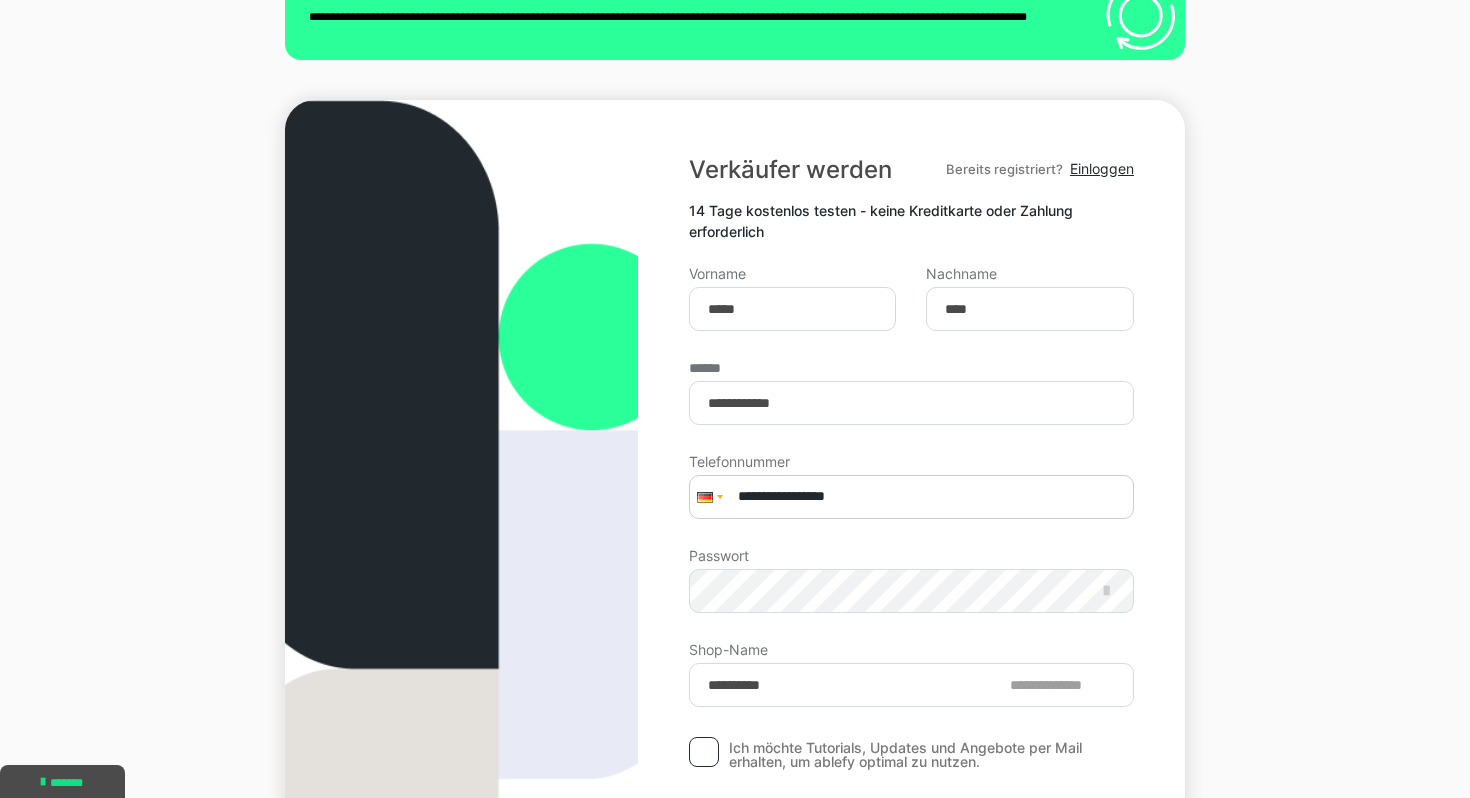 type on "**********" 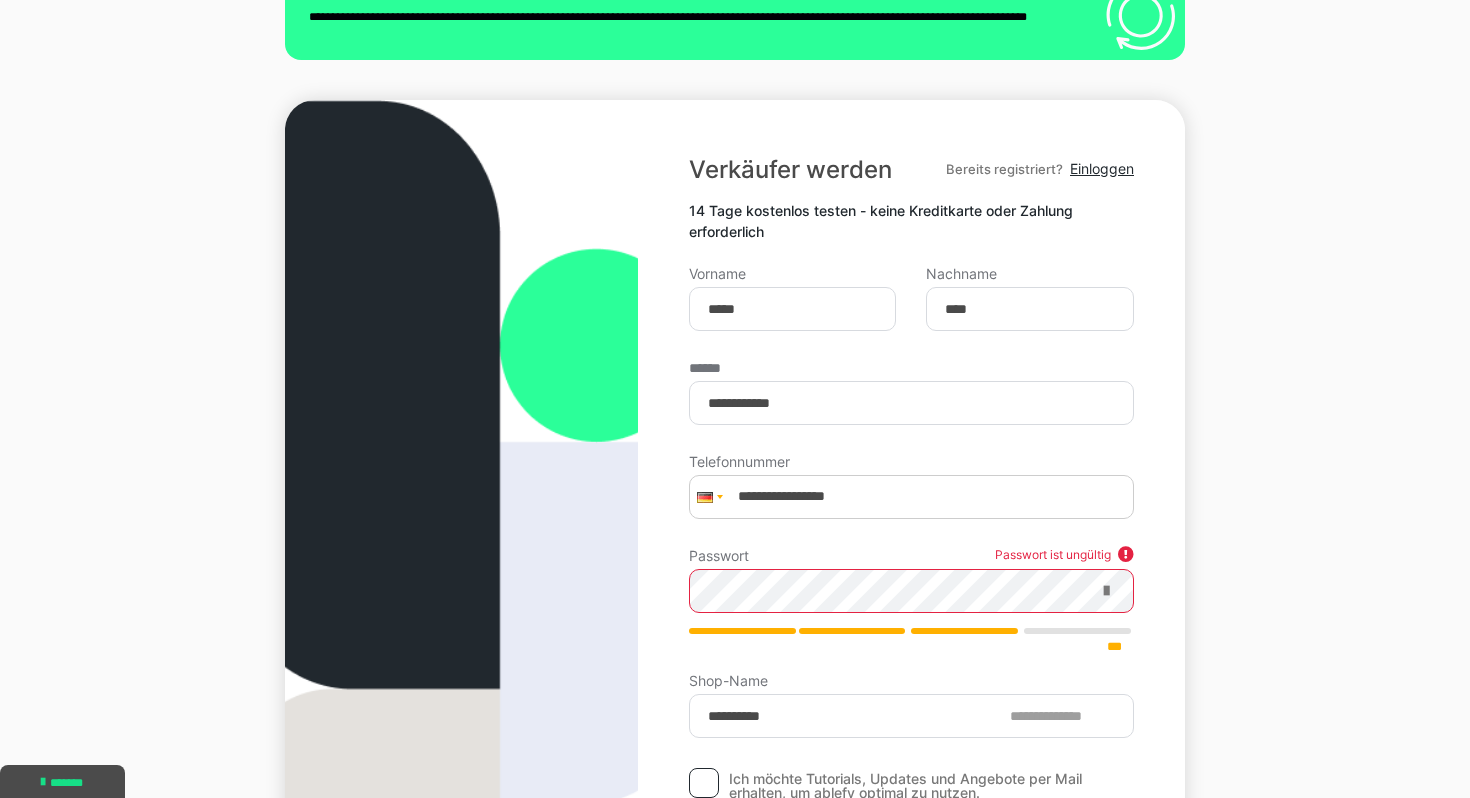 click at bounding box center (1106, 591) 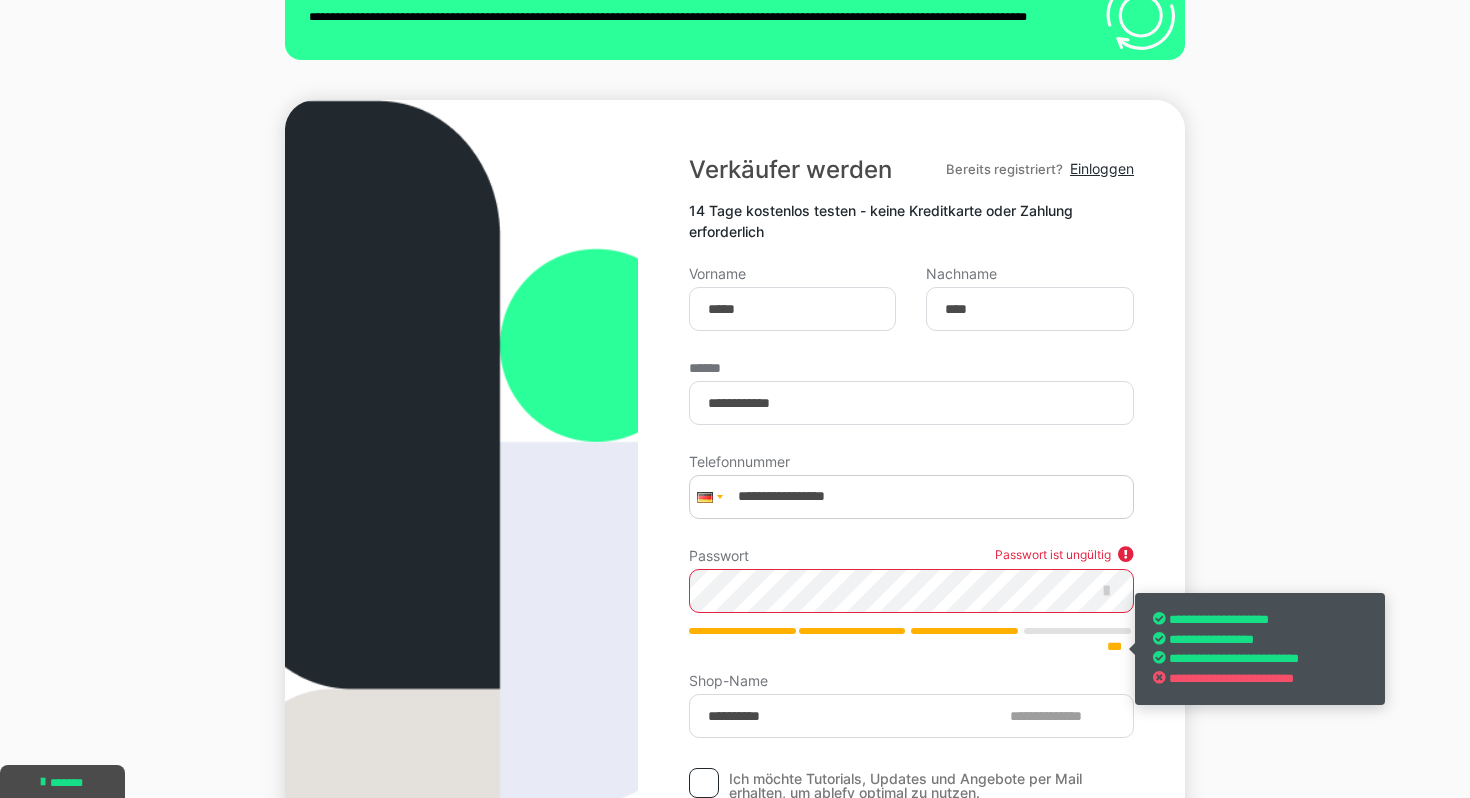 click on "**********" at bounding box center [911, 554] 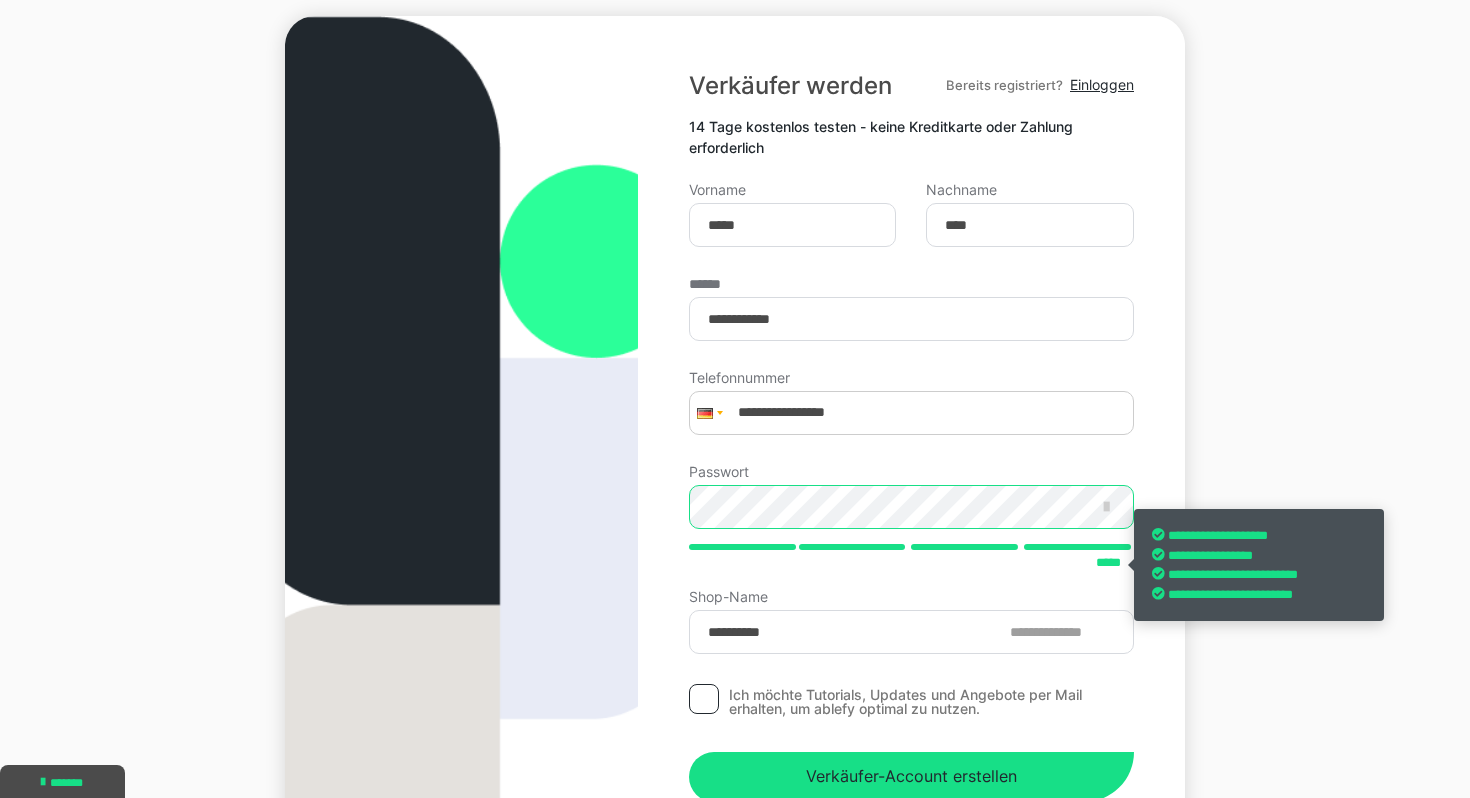 scroll, scrollTop: 213, scrollLeft: 0, axis: vertical 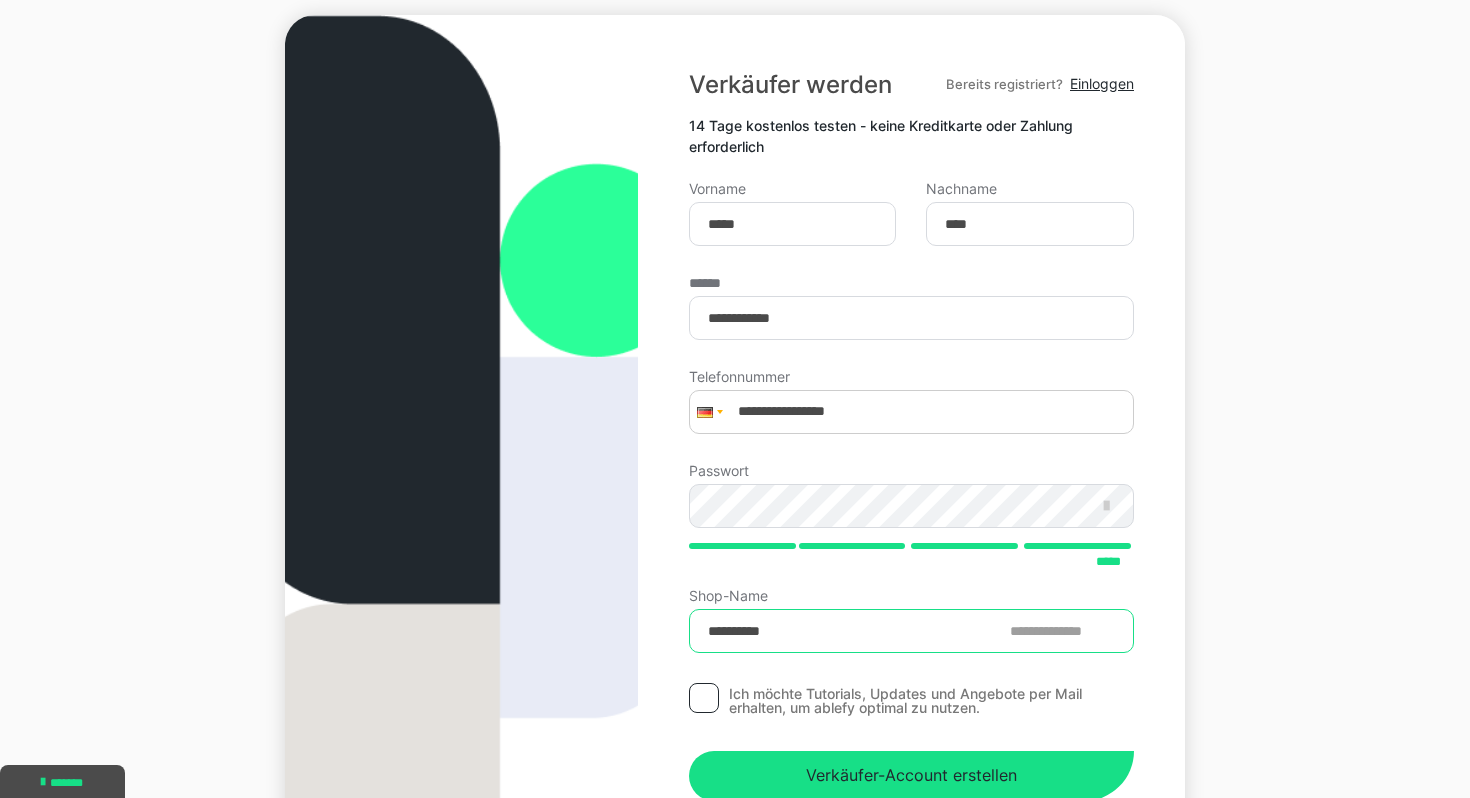 click on "**********" at bounding box center [911, 631] 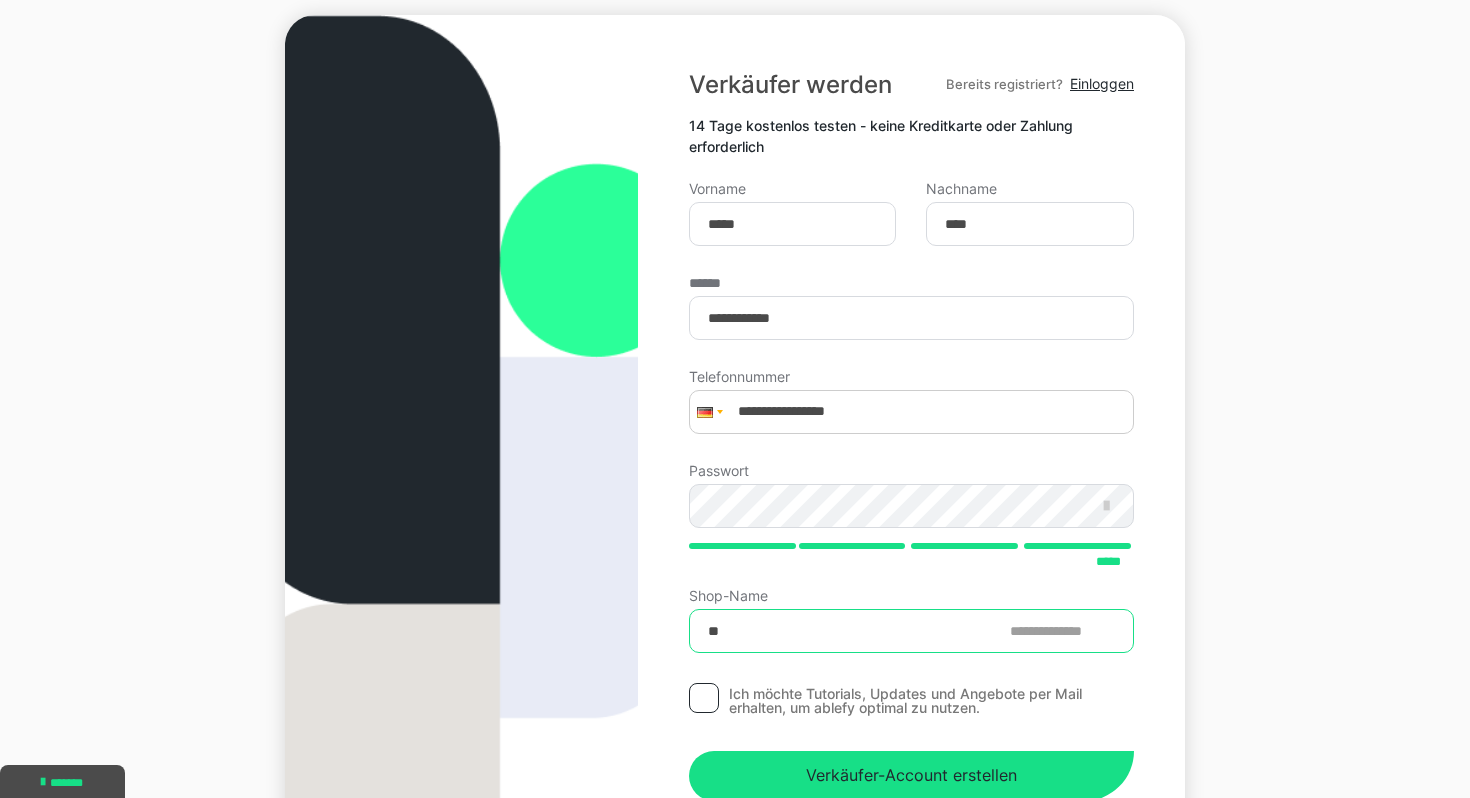 type on "*" 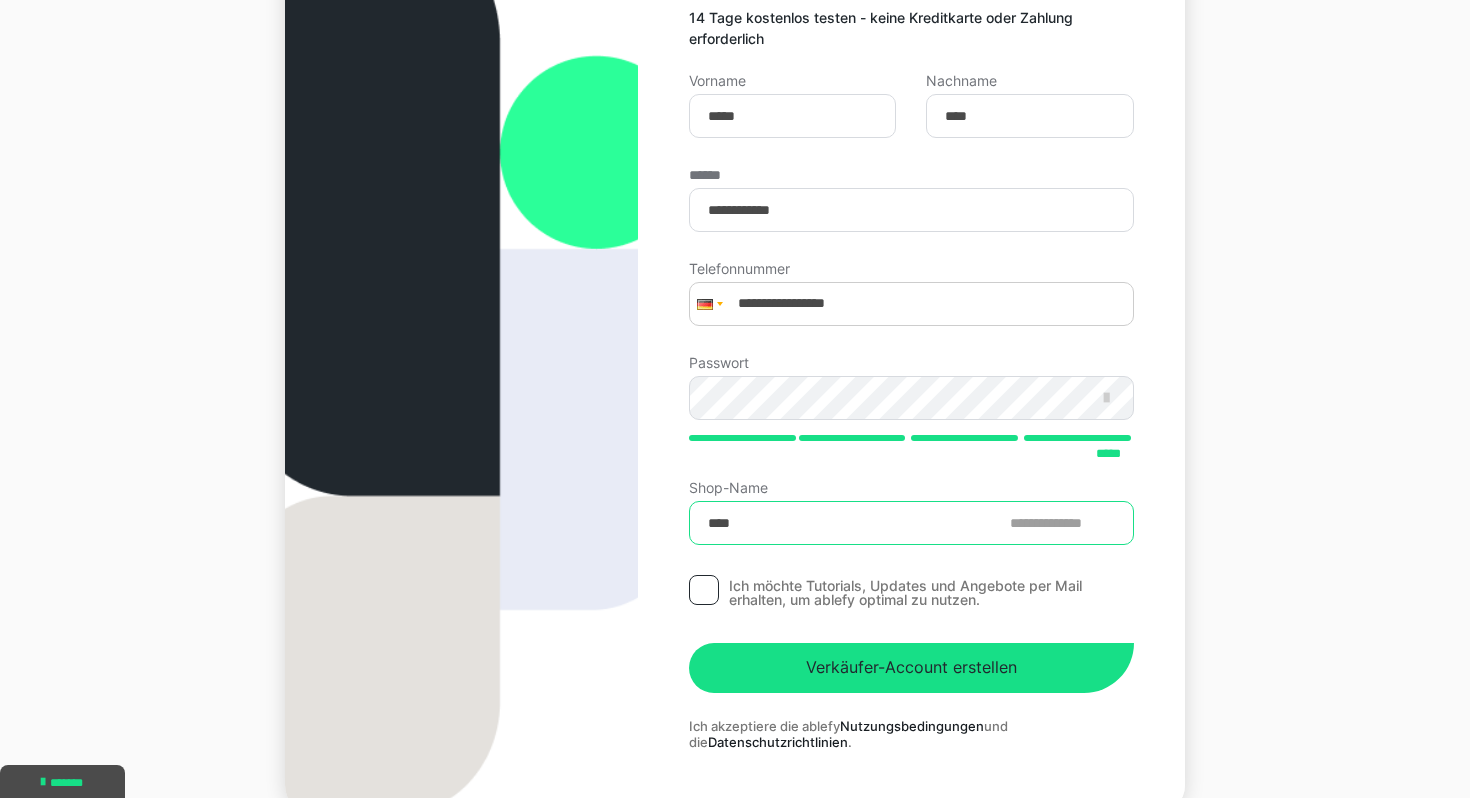 scroll, scrollTop: 328, scrollLeft: 0, axis: vertical 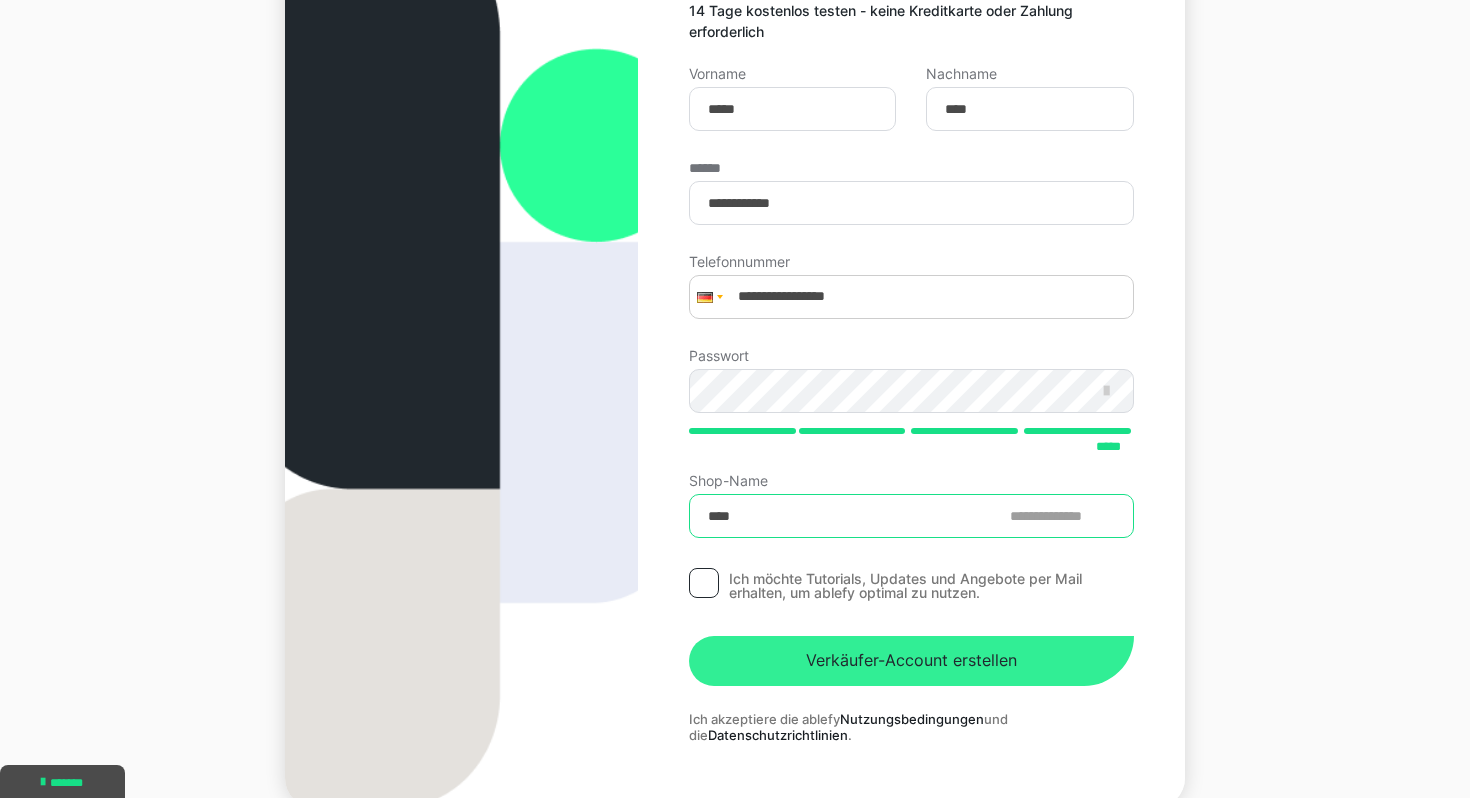 type on "****" 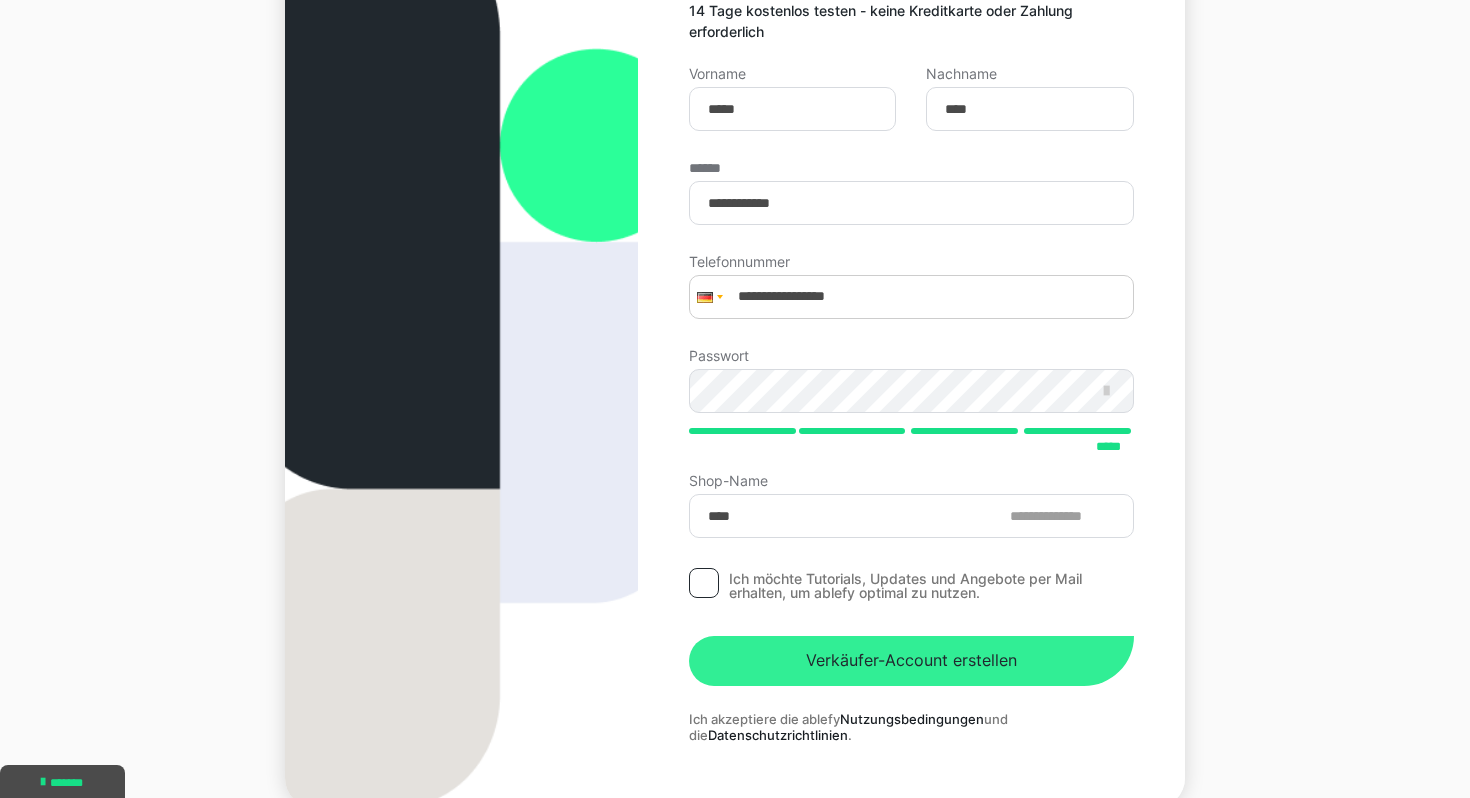 click on "Verkäufer-Account erstellen" at bounding box center [911, 661] 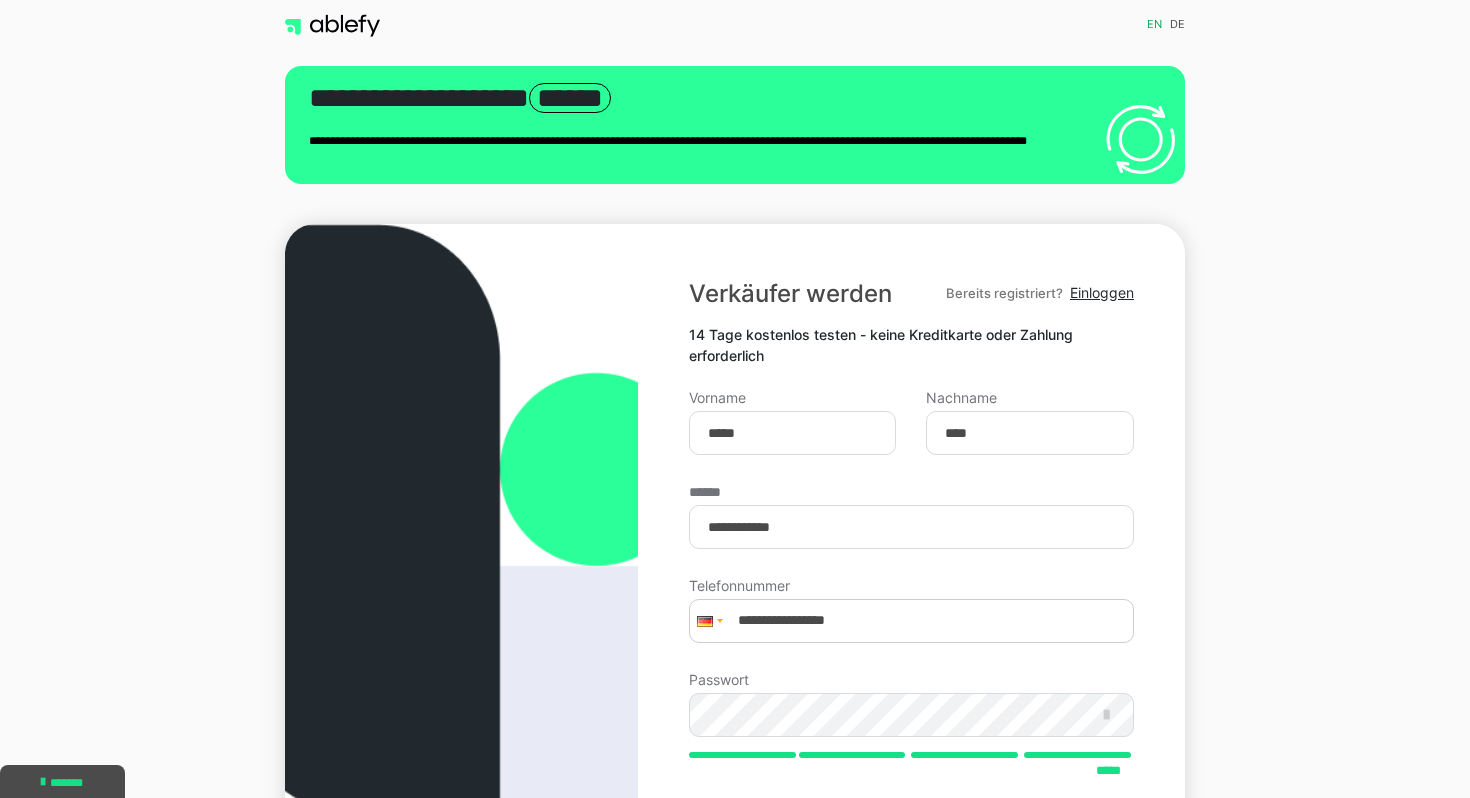 scroll, scrollTop: 0, scrollLeft: 0, axis: both 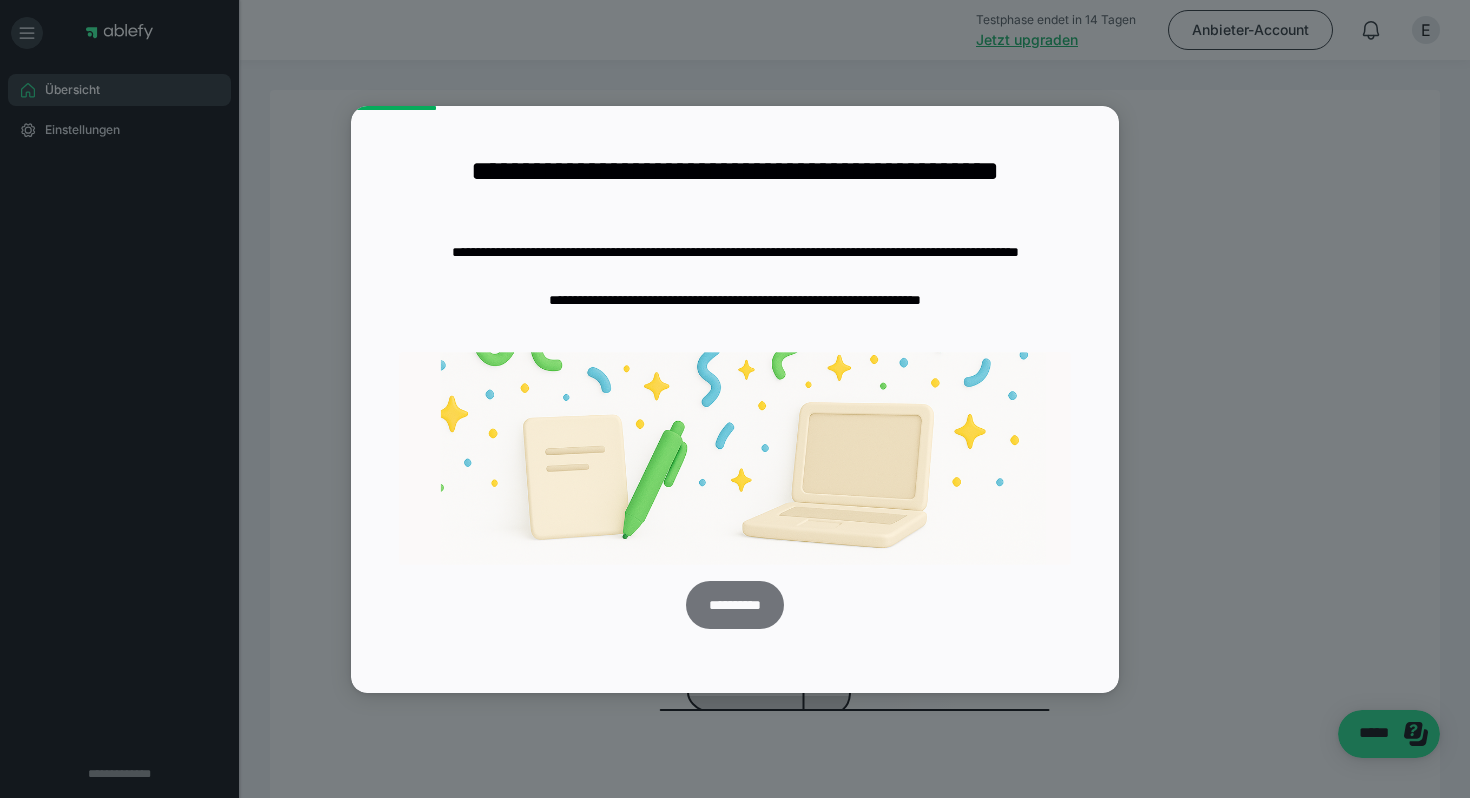 click on "**********" at bounding box center [734, 605] 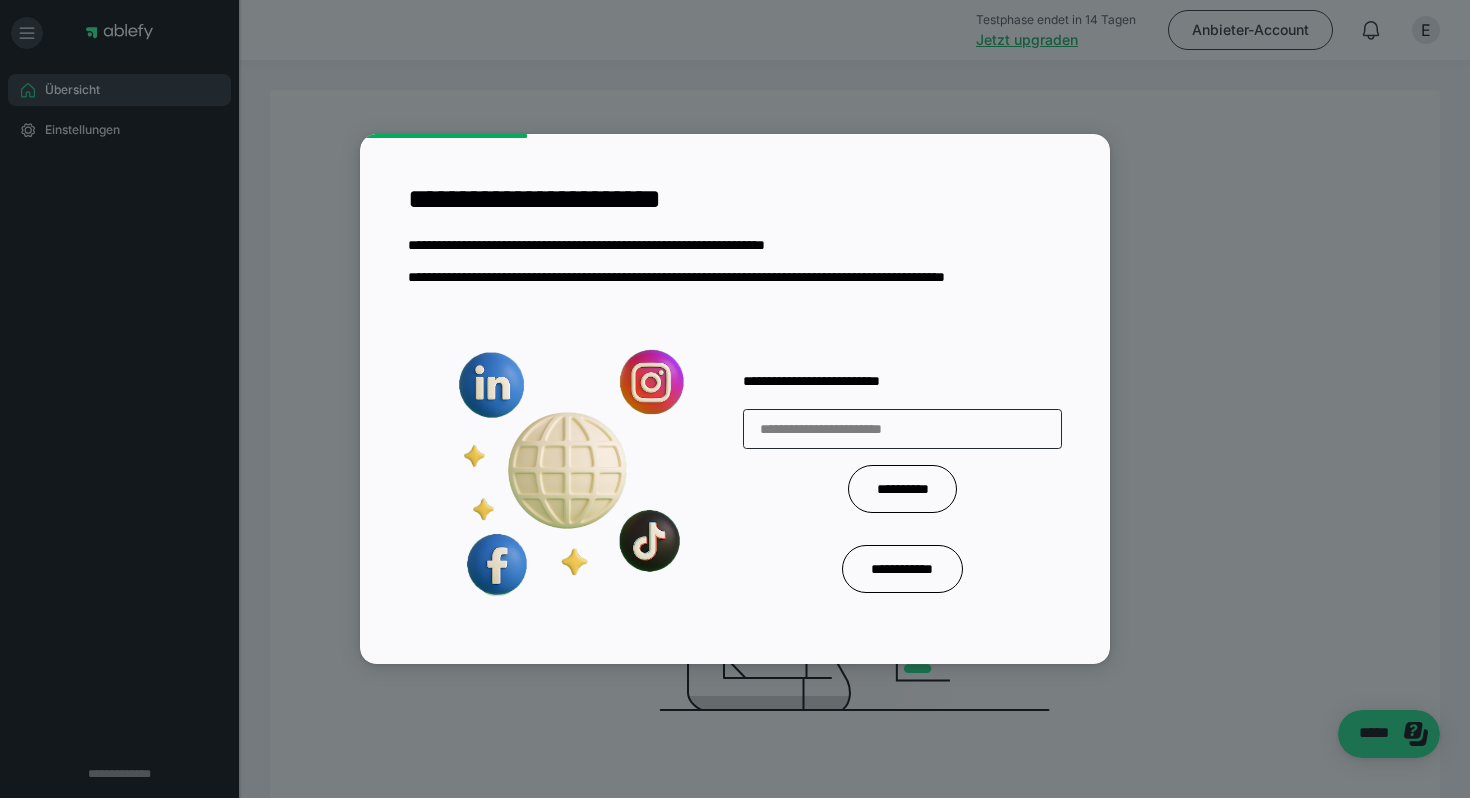click at bounding box center (735, 399) 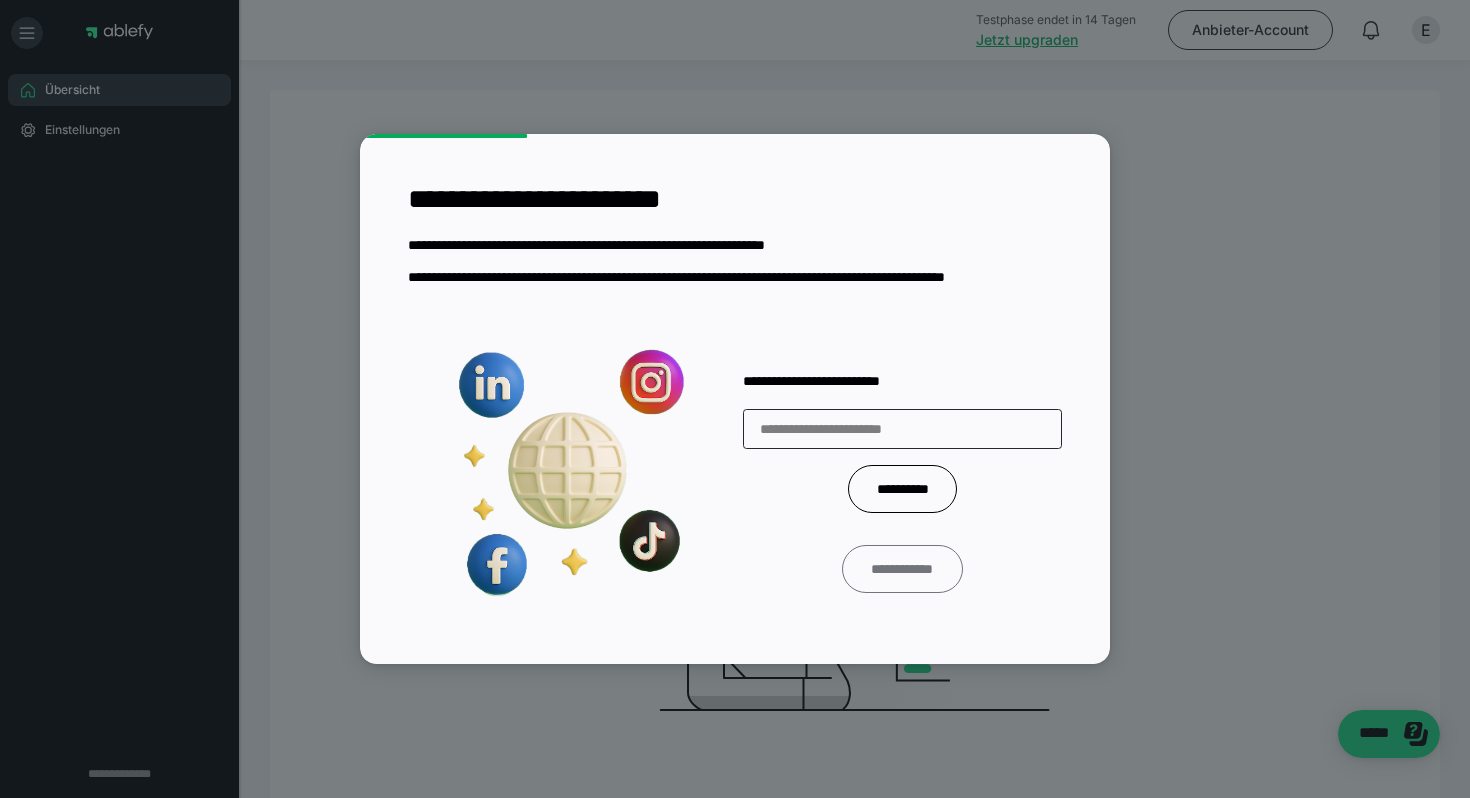 click on "**********" at bounding box center (903, 569) 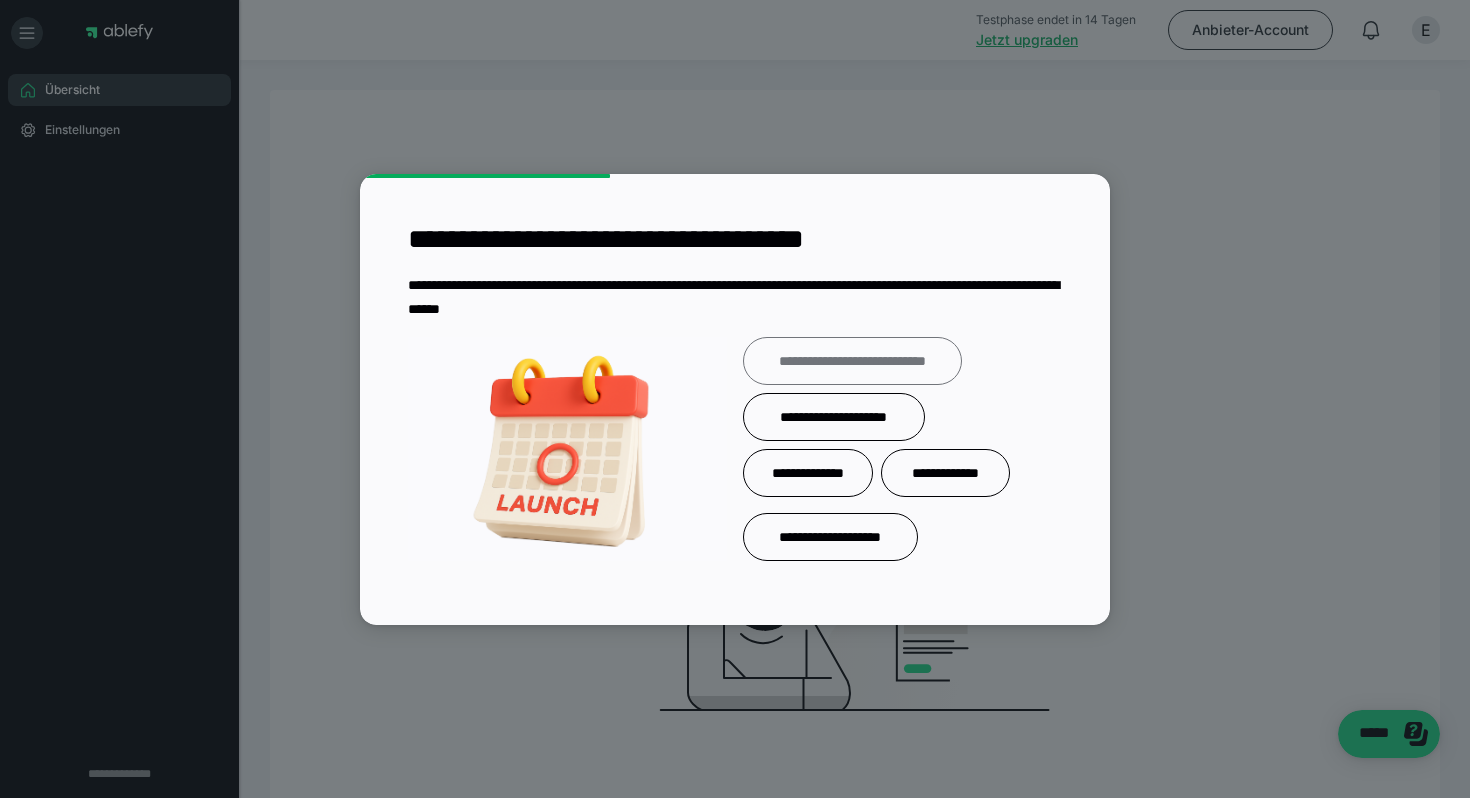 click on "**********" at bounding box center [852, 361] 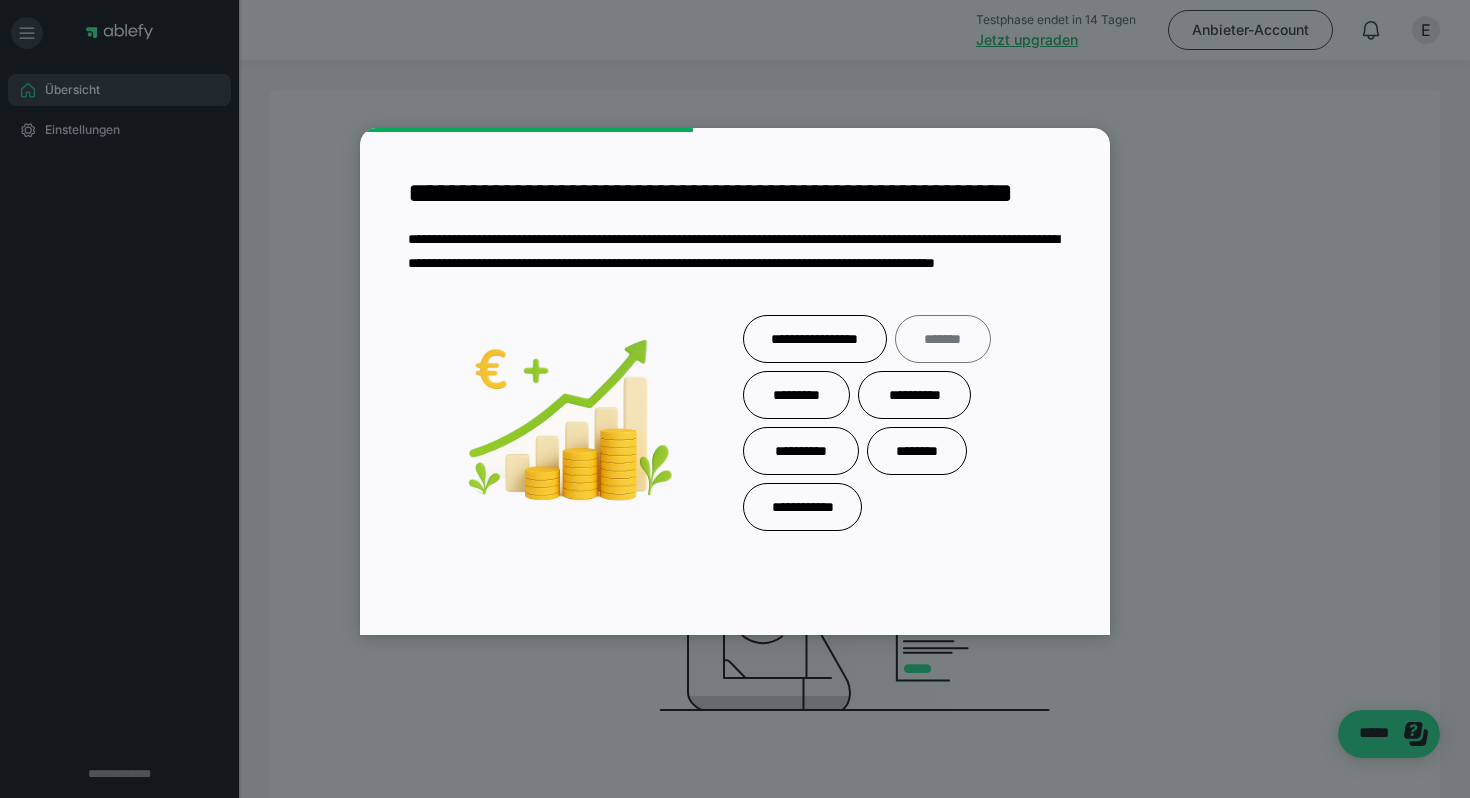 click on "*******" at bounding box center [943, 339] 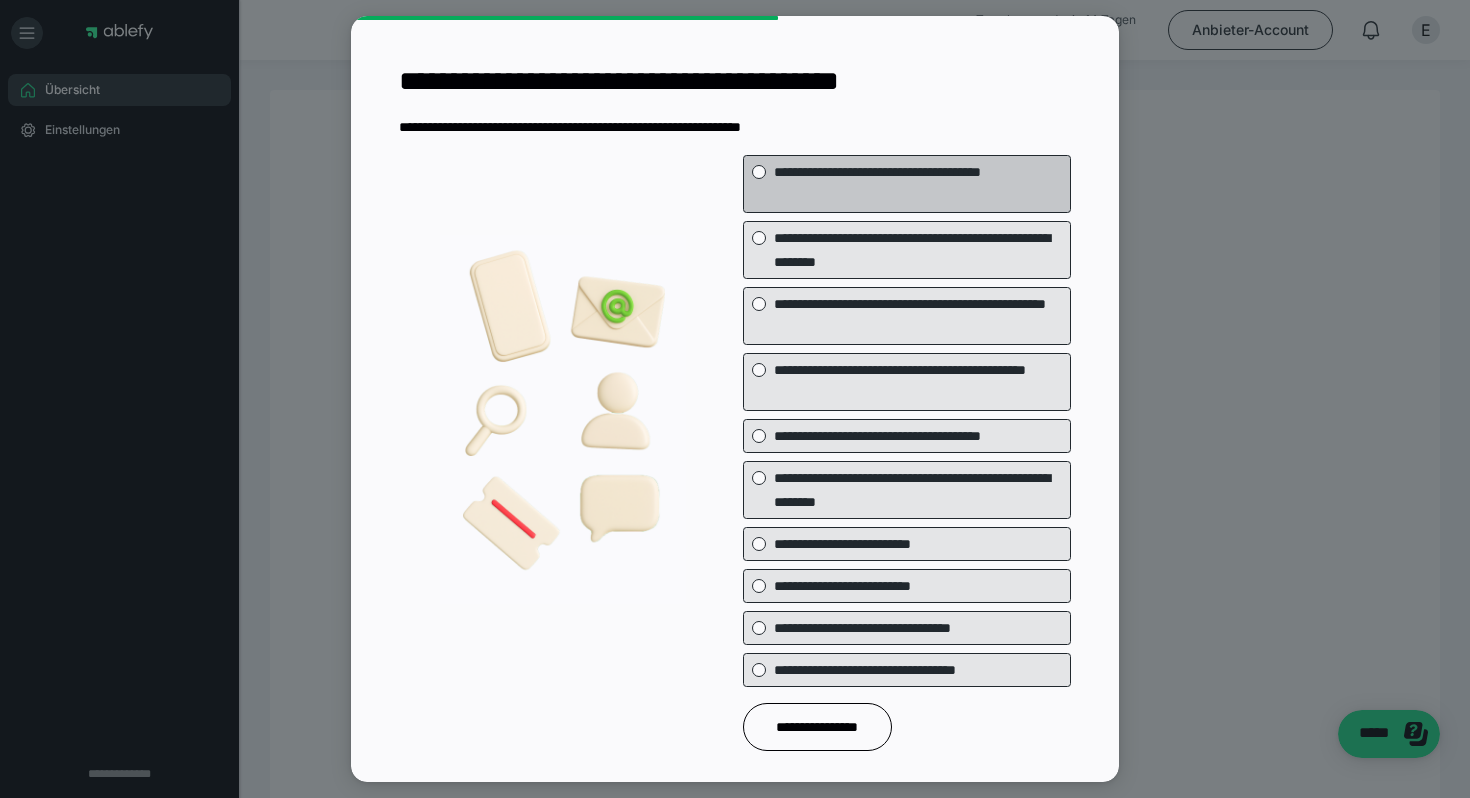 click on "**********" at bounding box center (922, 184) 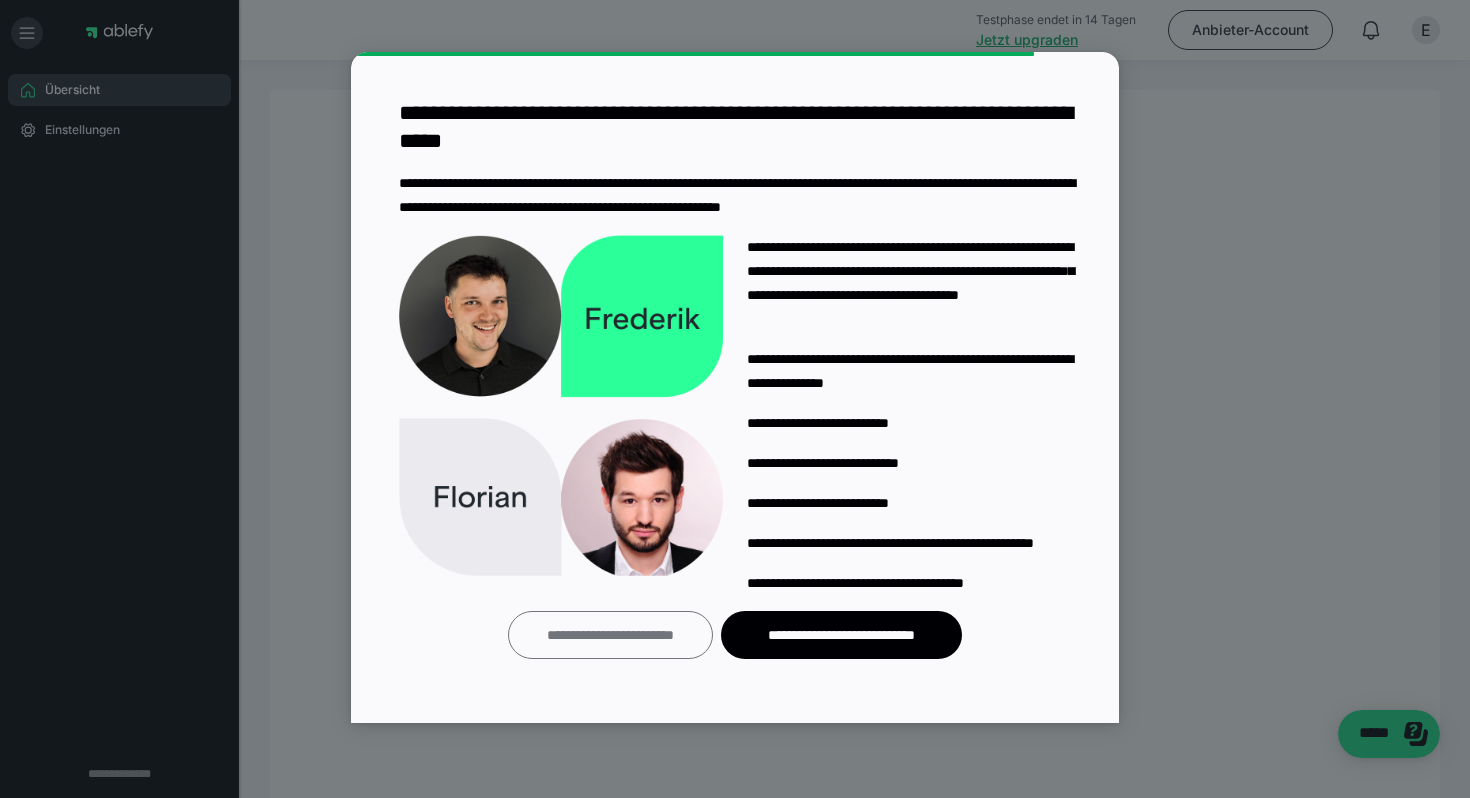 click on "**********" at bounding box center (610, 635) 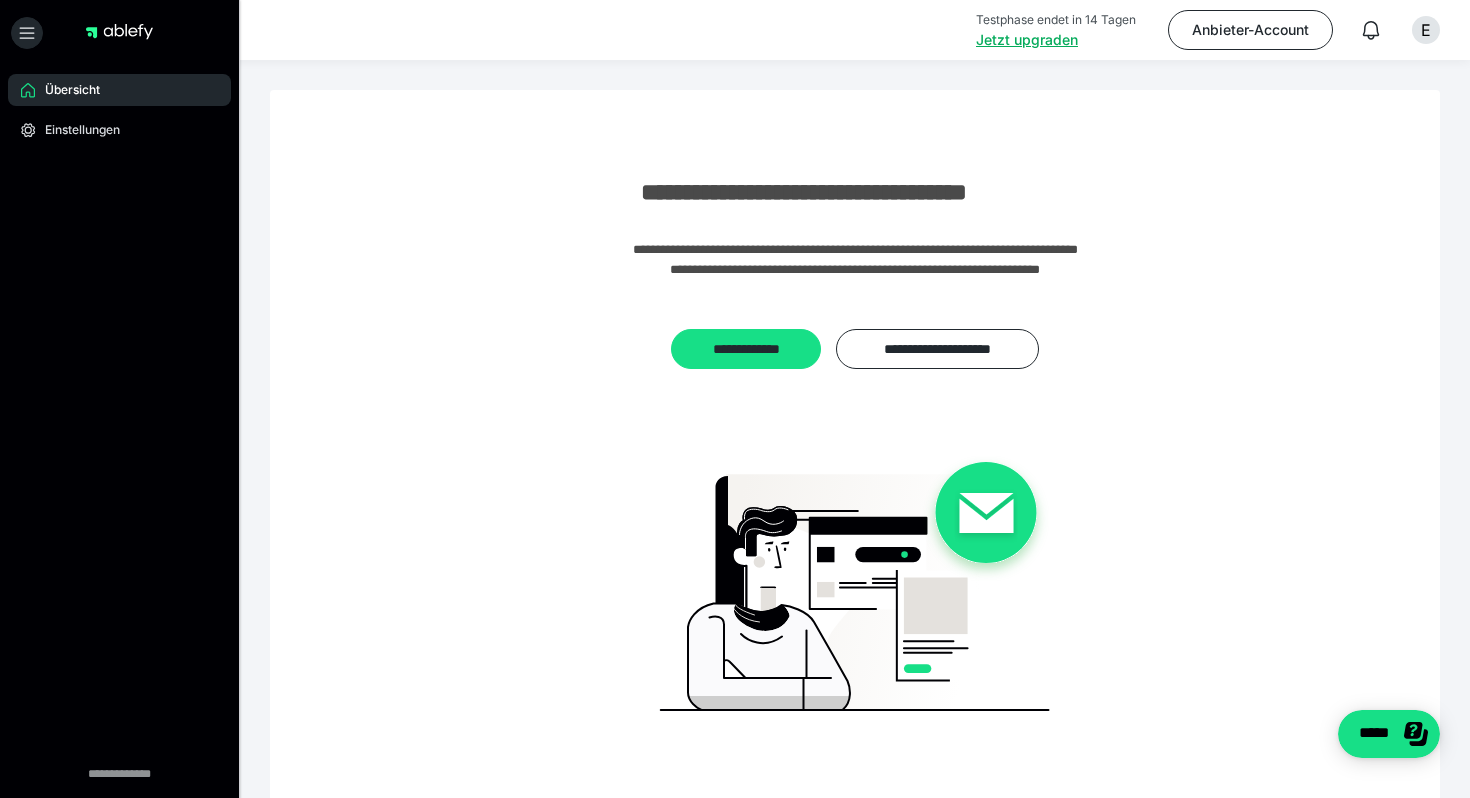 click at bounding box center [119, 32] 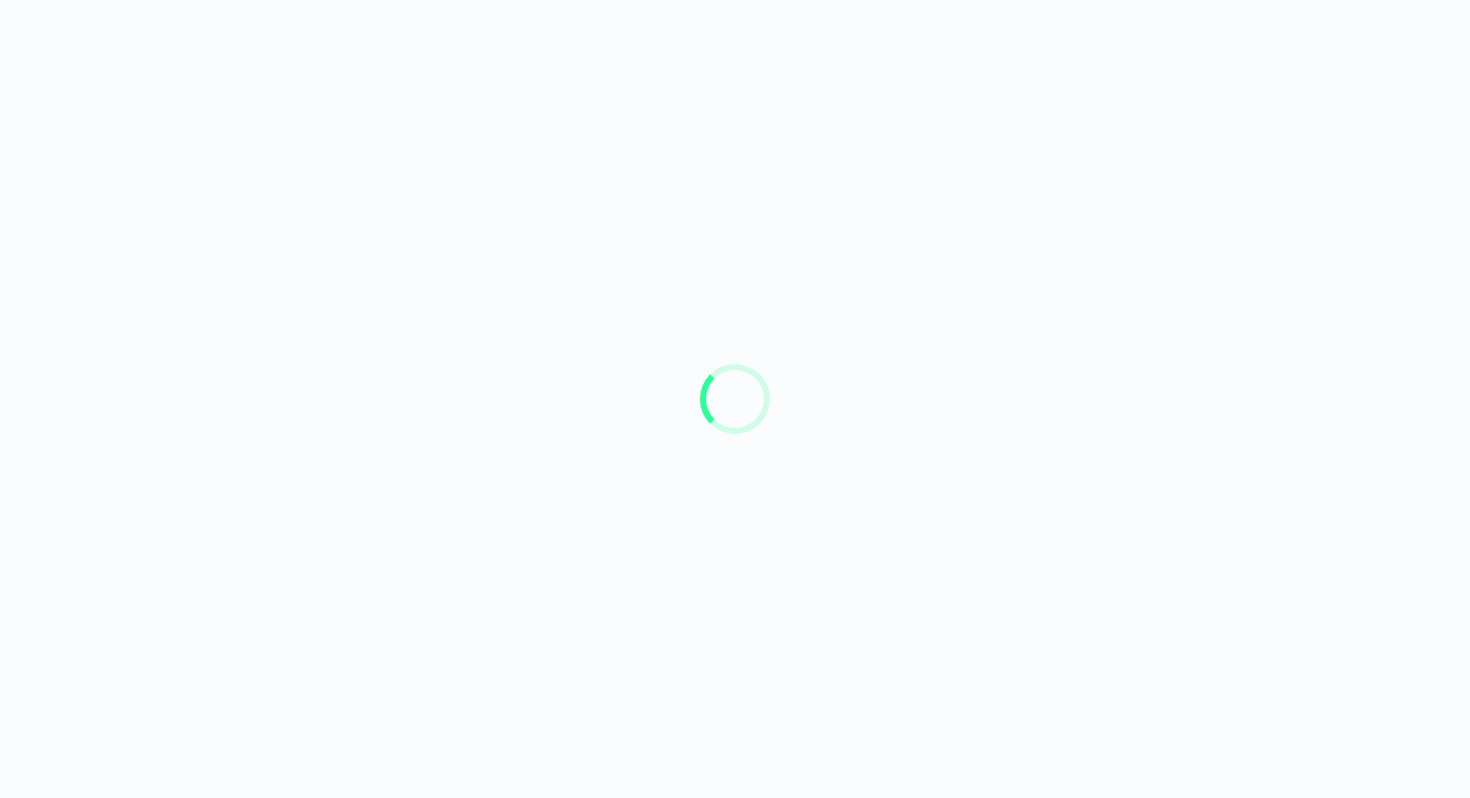 scroll, scrollTop: 0, scrollLeft: 0, axis: both 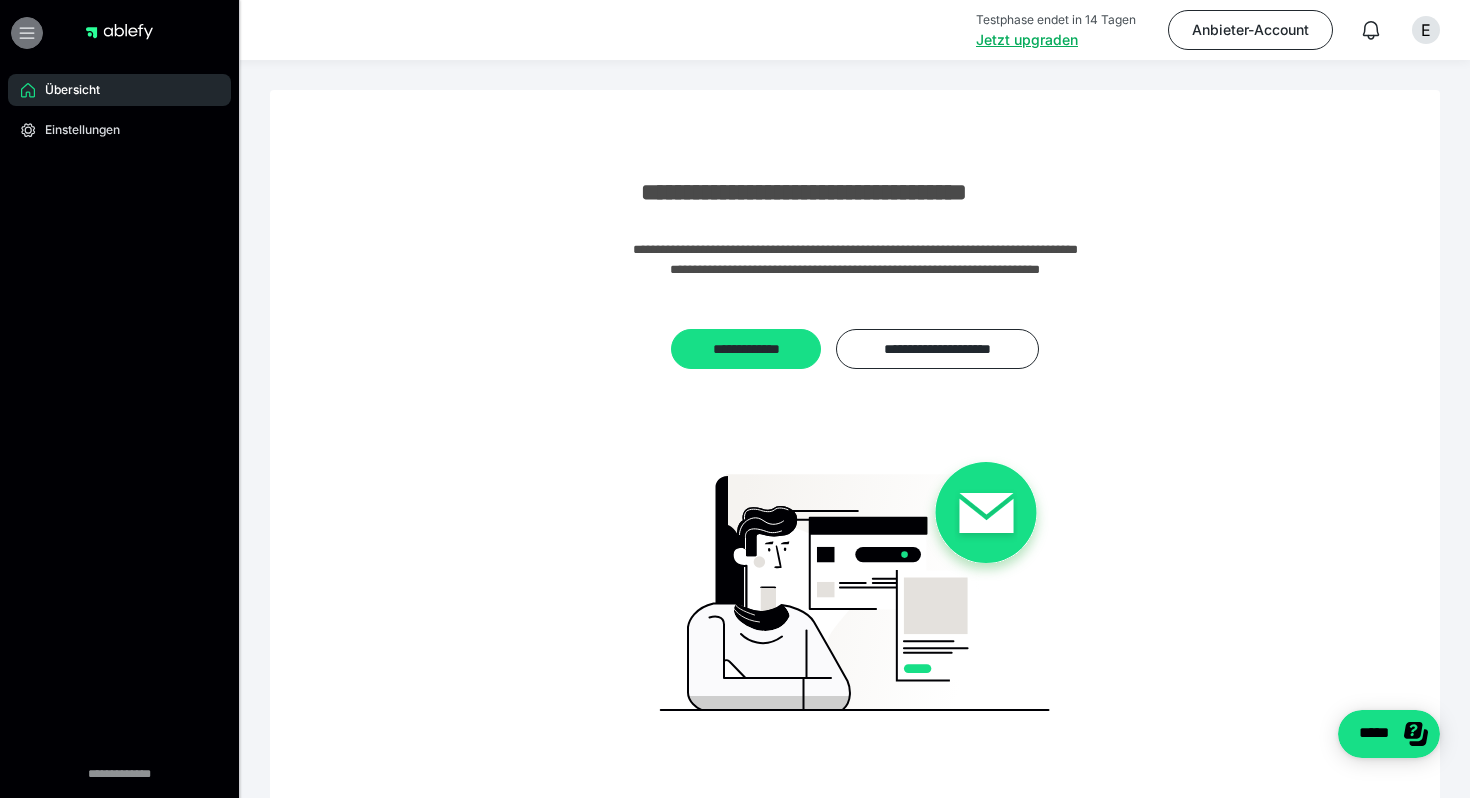click 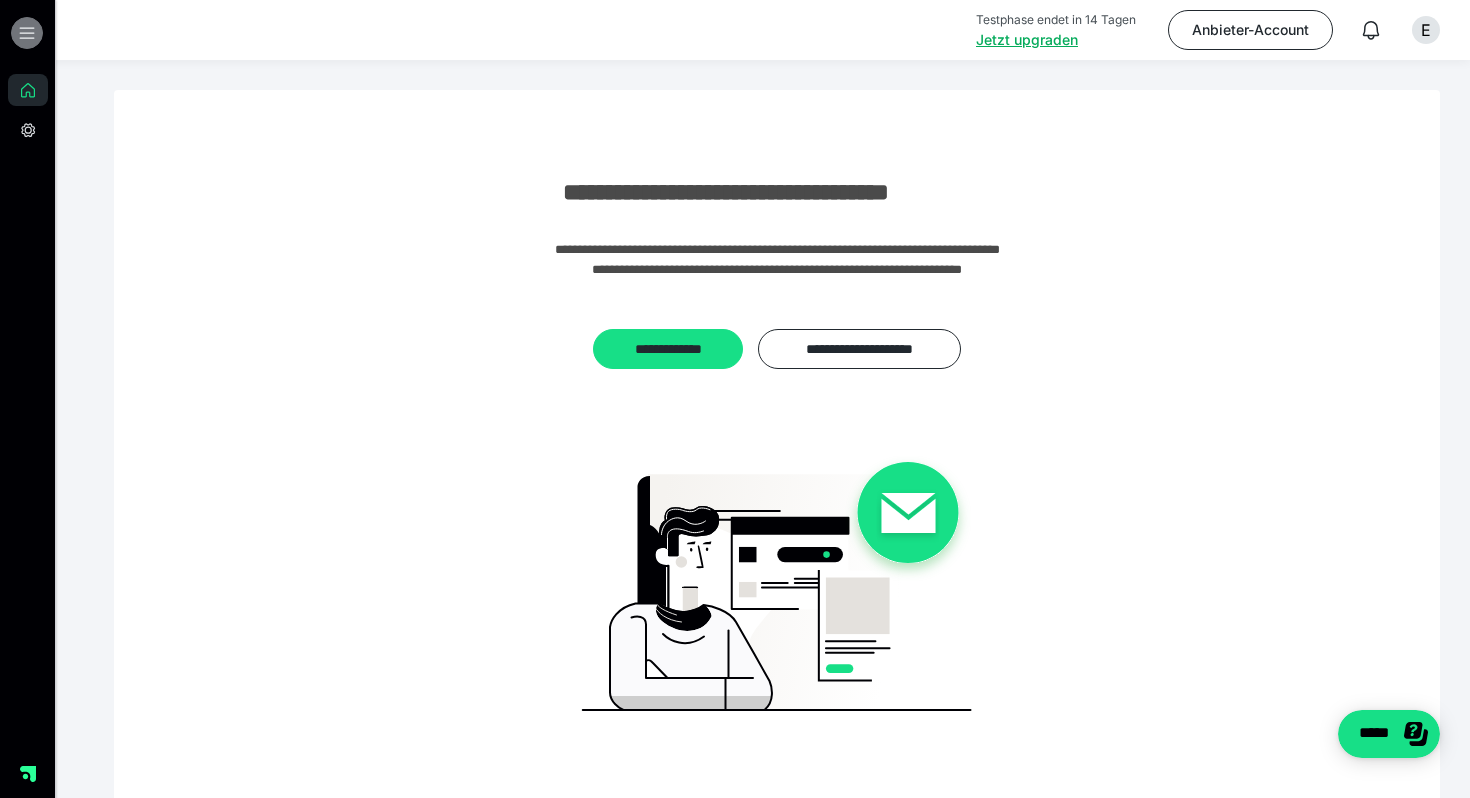 click 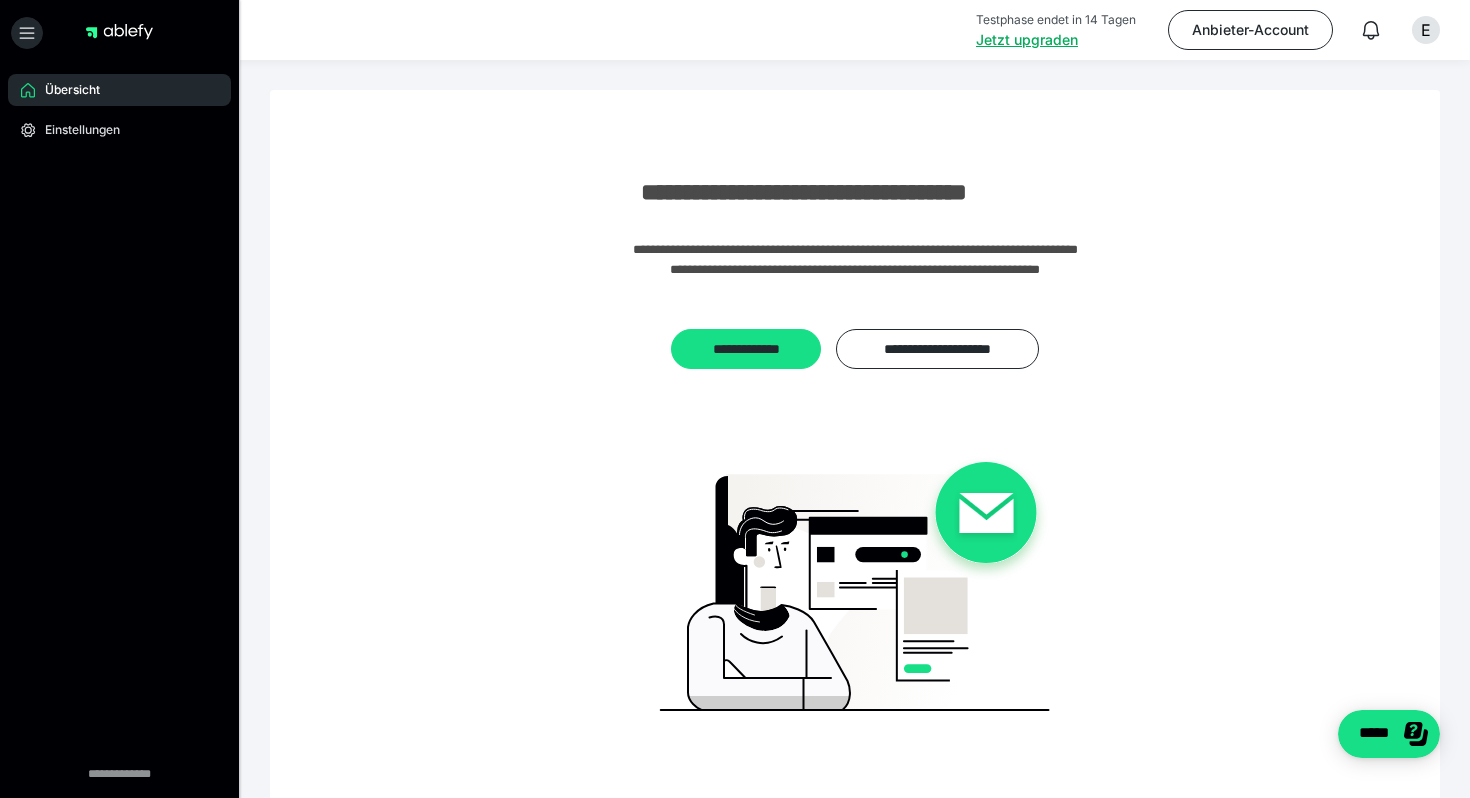 click at bounding box center (119, 32) 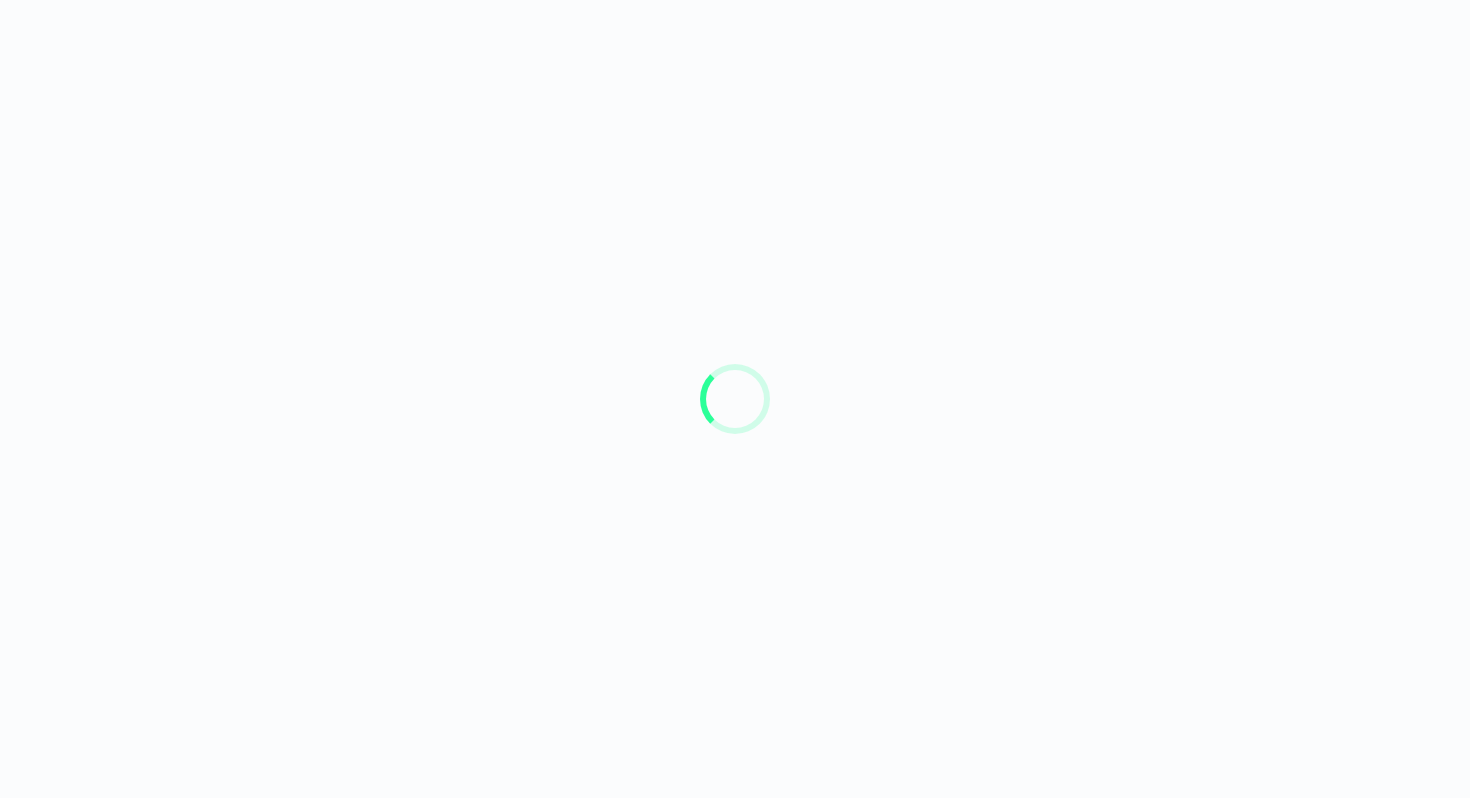 scroll, scrollTop: 0, scrollLeft: 0, axis: both 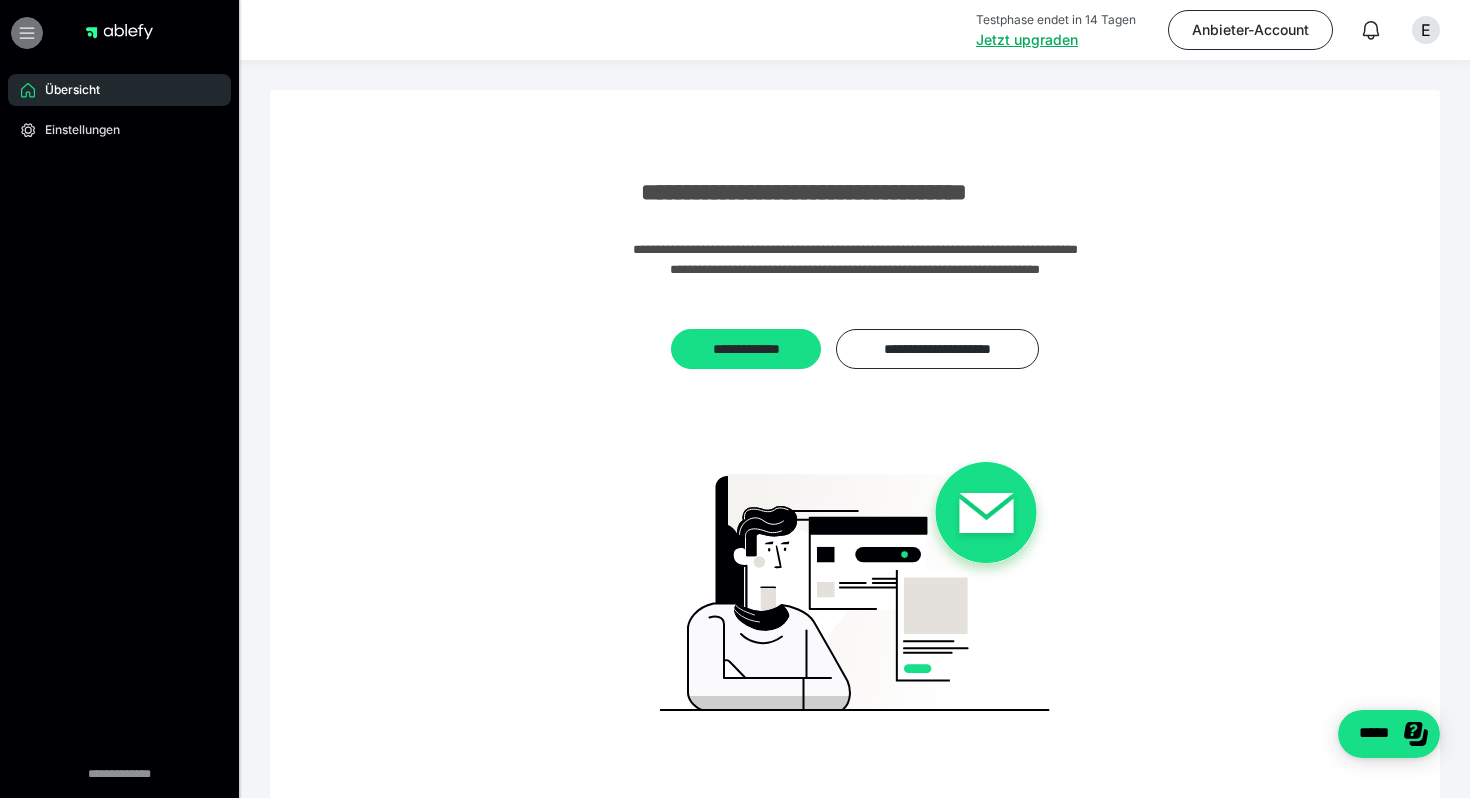 click at bounding box center [27, 33] 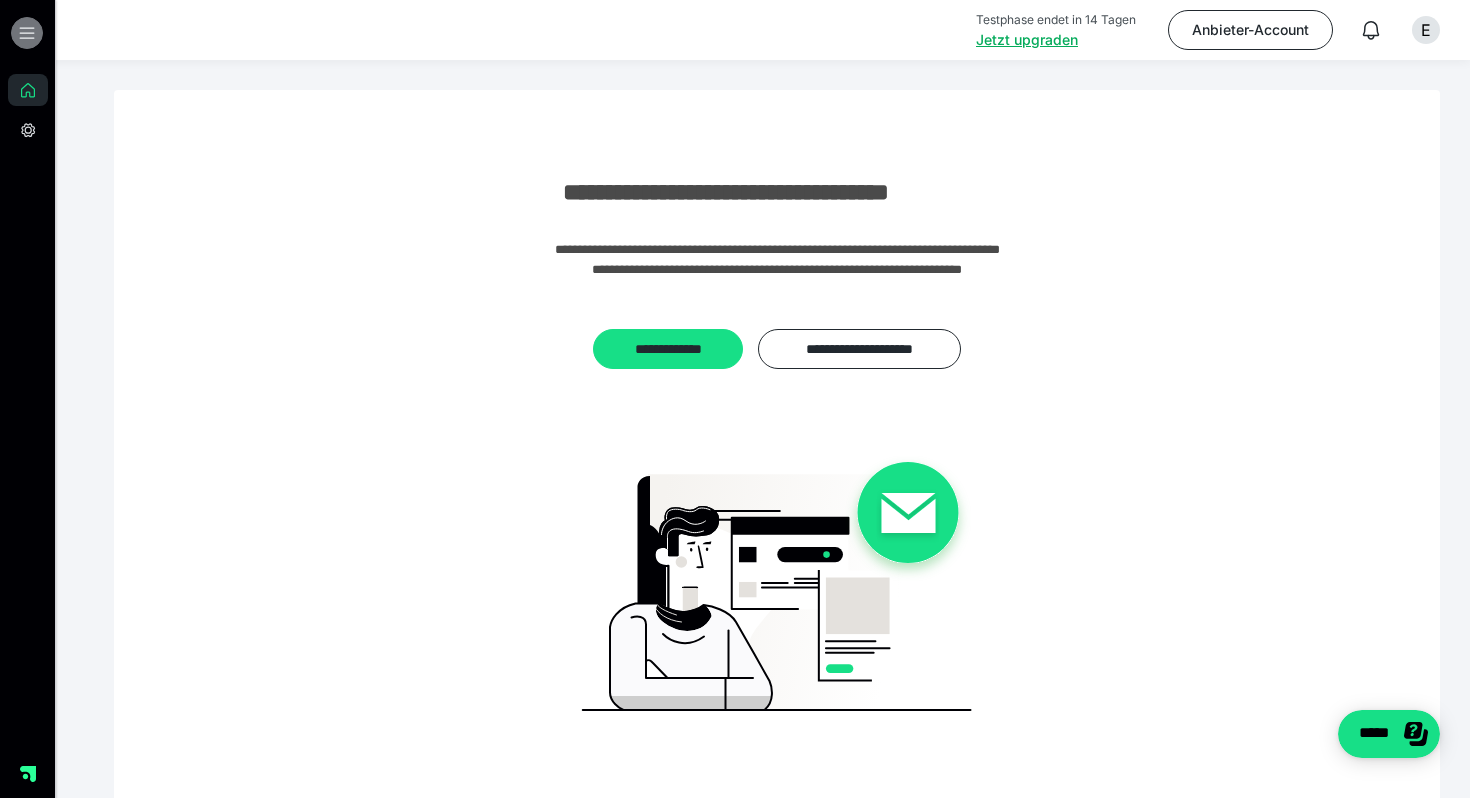 click 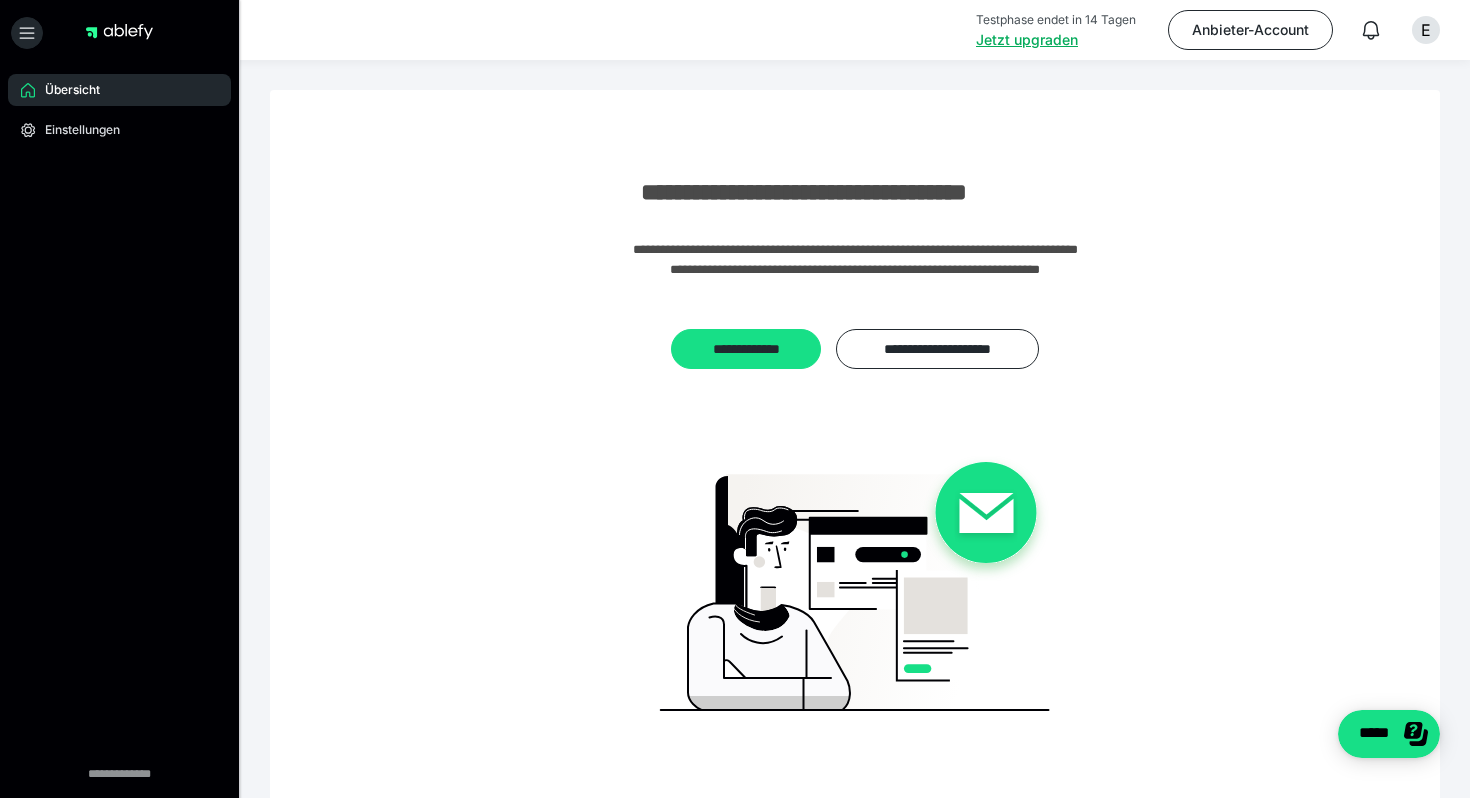 click on "**********" at bounding box center (855, 455) 